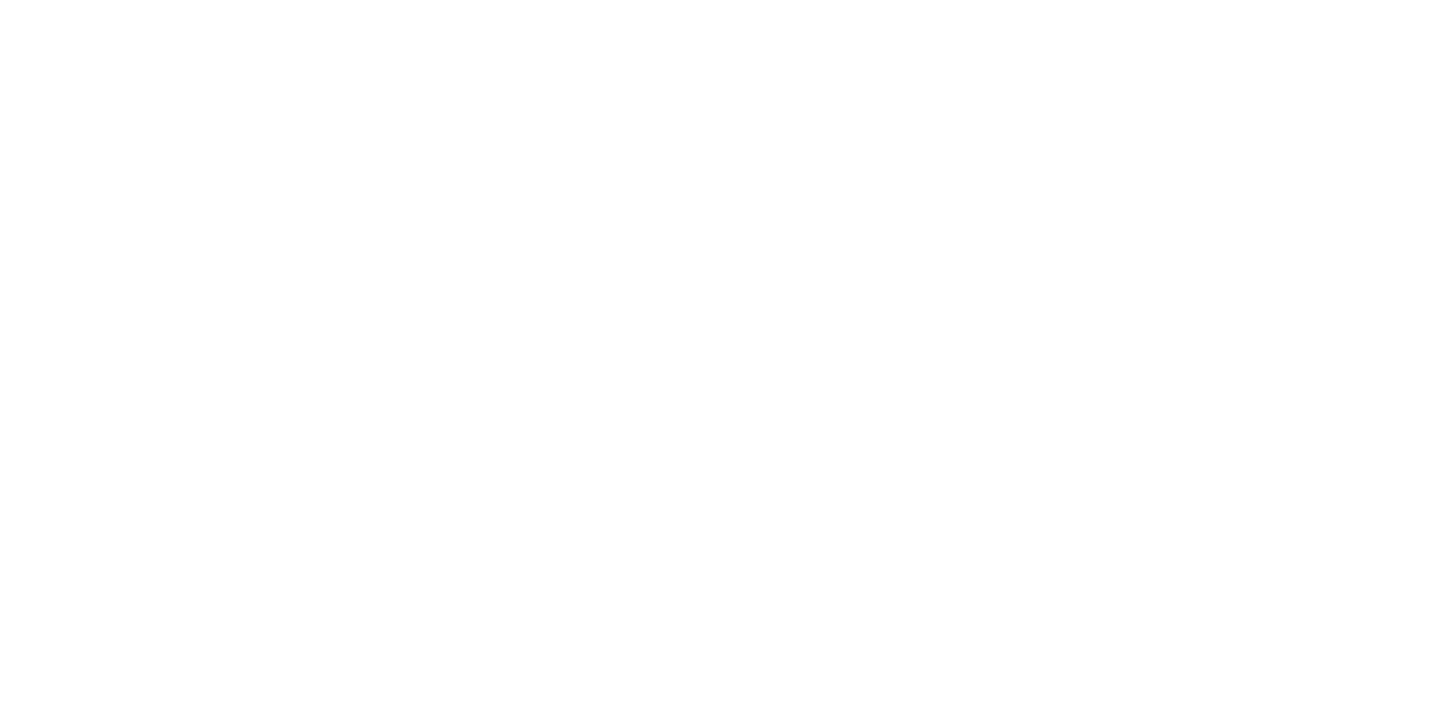 scroll, scrollTop: 0, scrollLeft: 0, axis: both 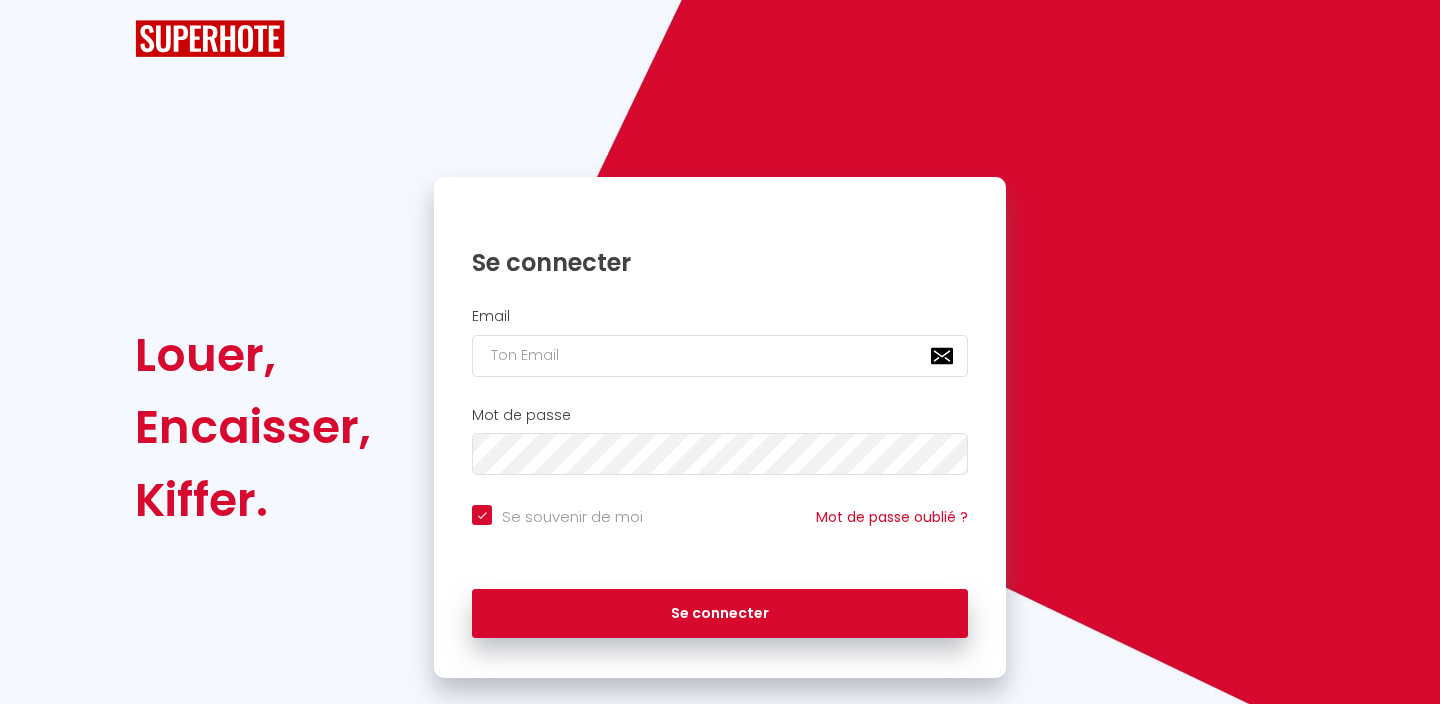 checkbox on "true" 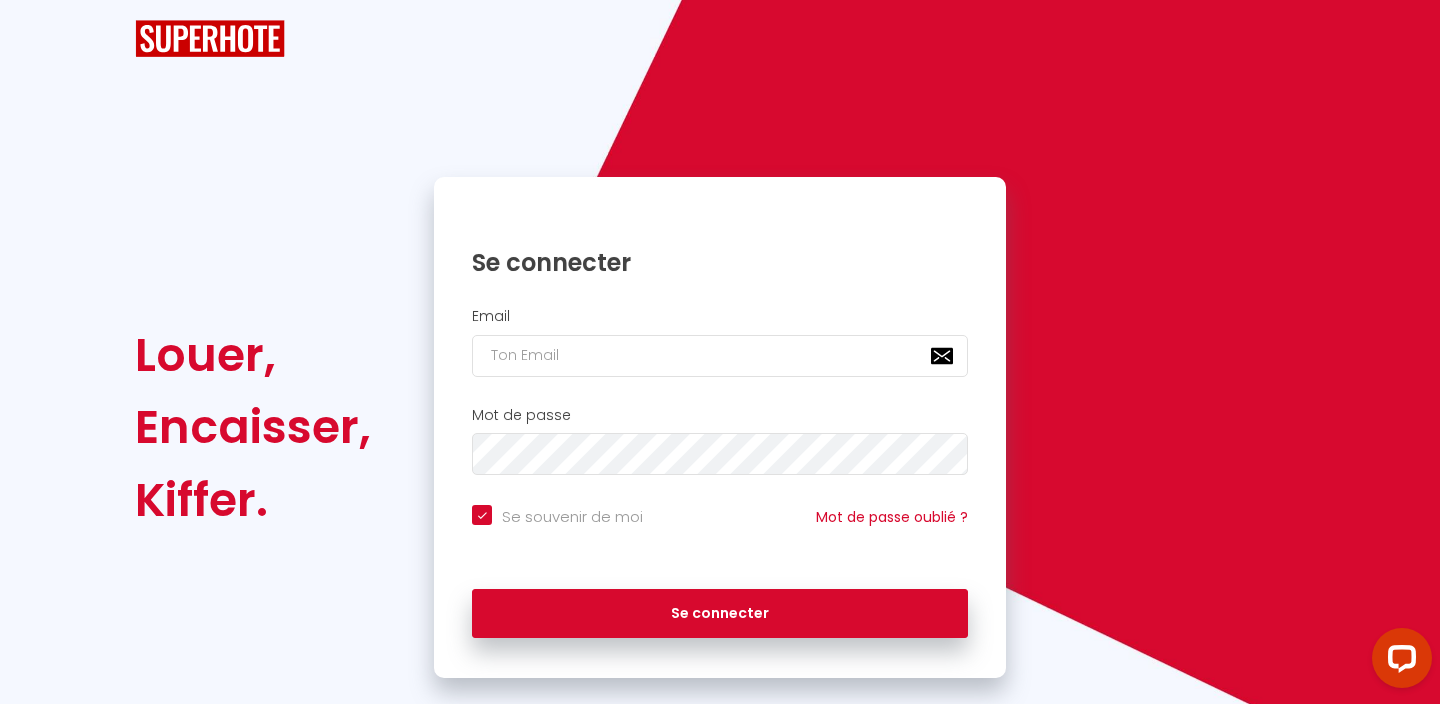 scroll, scrollTop: 0, scrollLeft: 0, axis: both 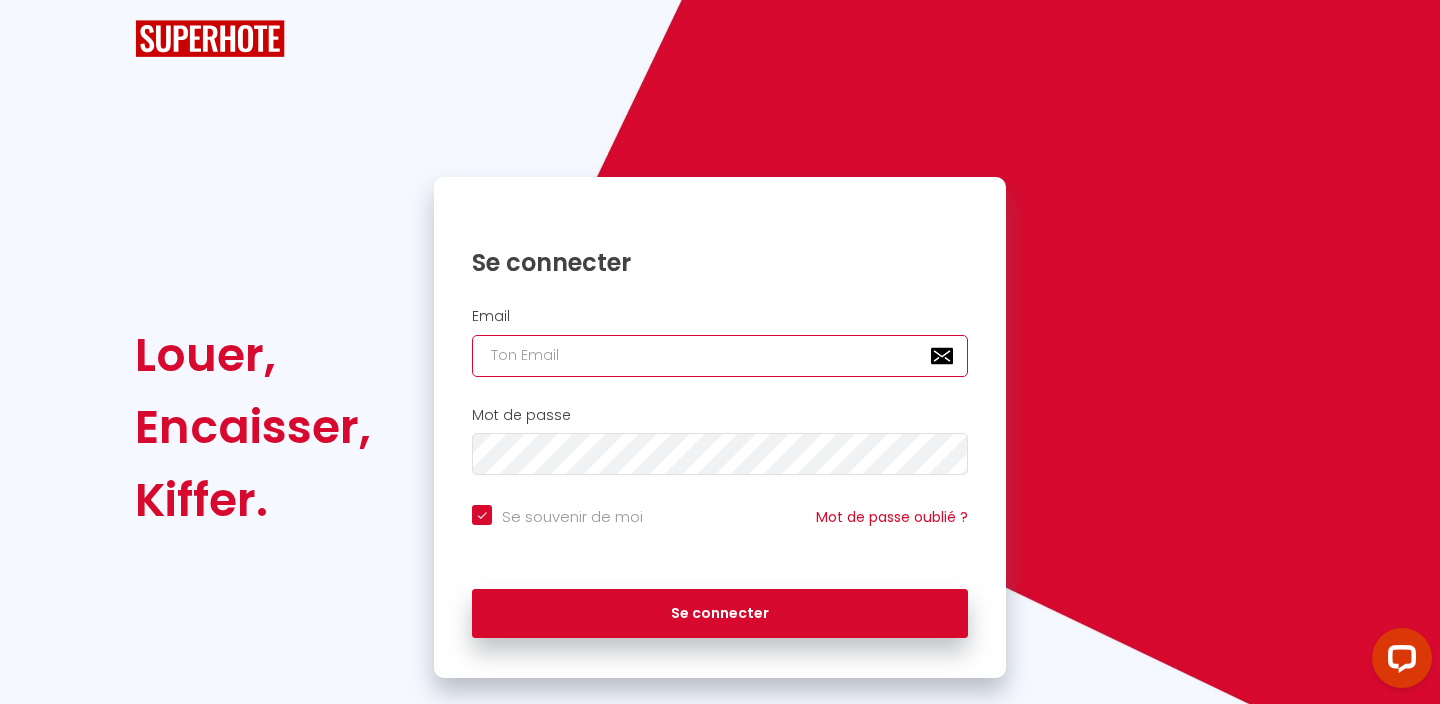 click at bounding box center (720, 356) 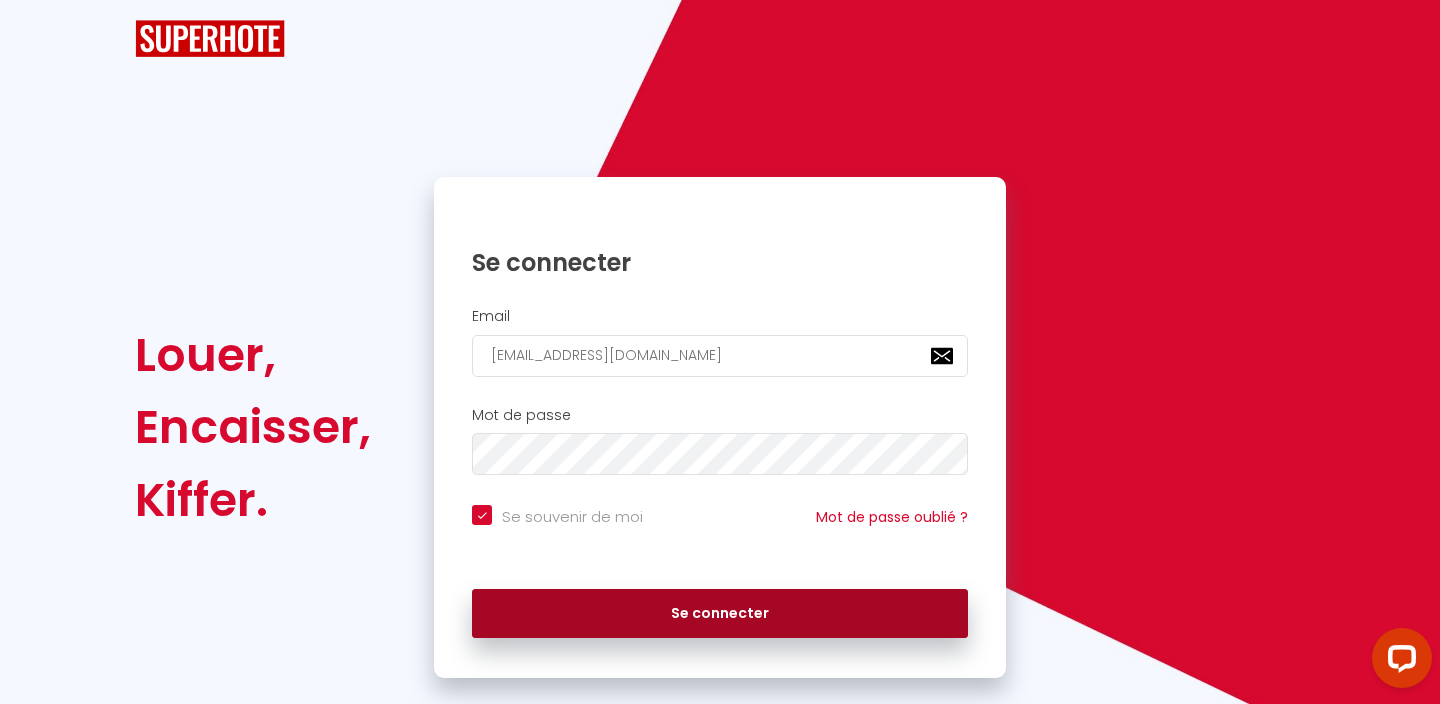 click on "Se connecter" at bounding box center [720, 614] 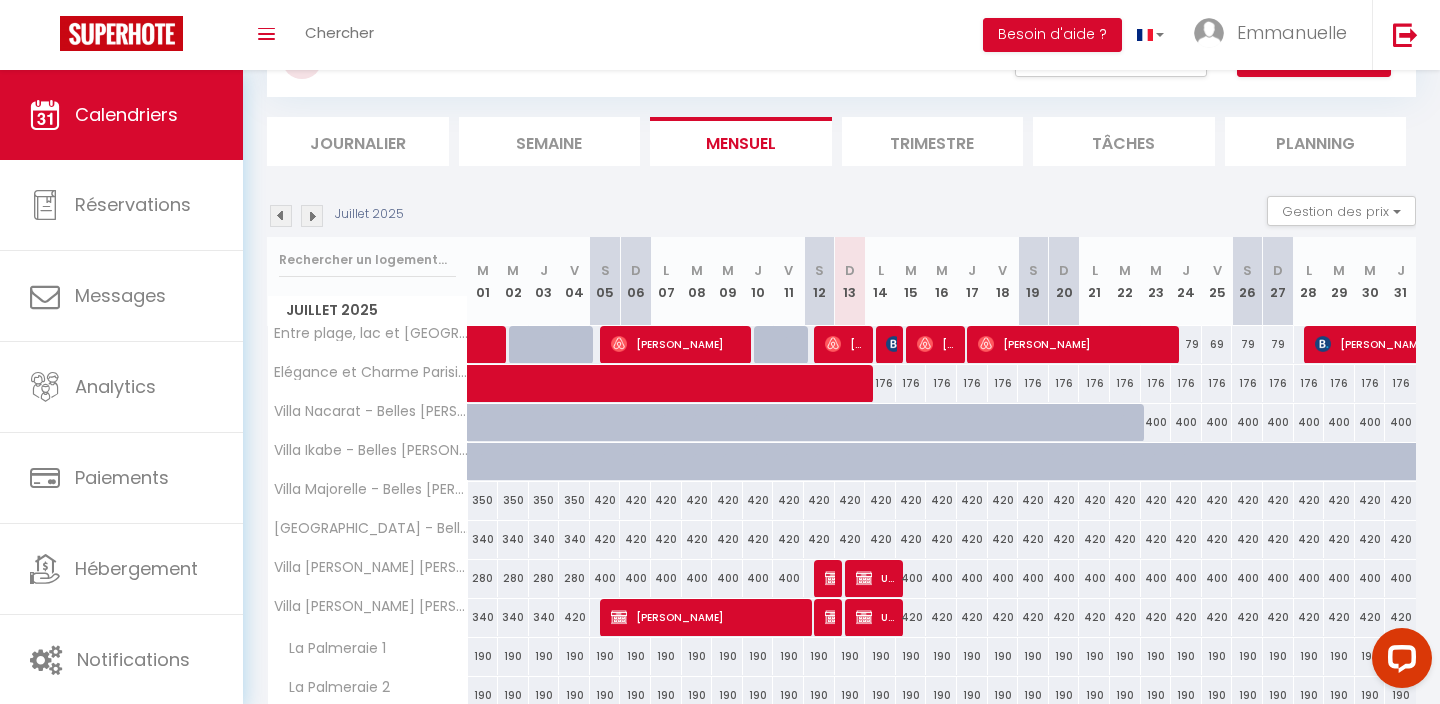 scroll, scrollTop: 0, scrollLeft: 0, axis: both 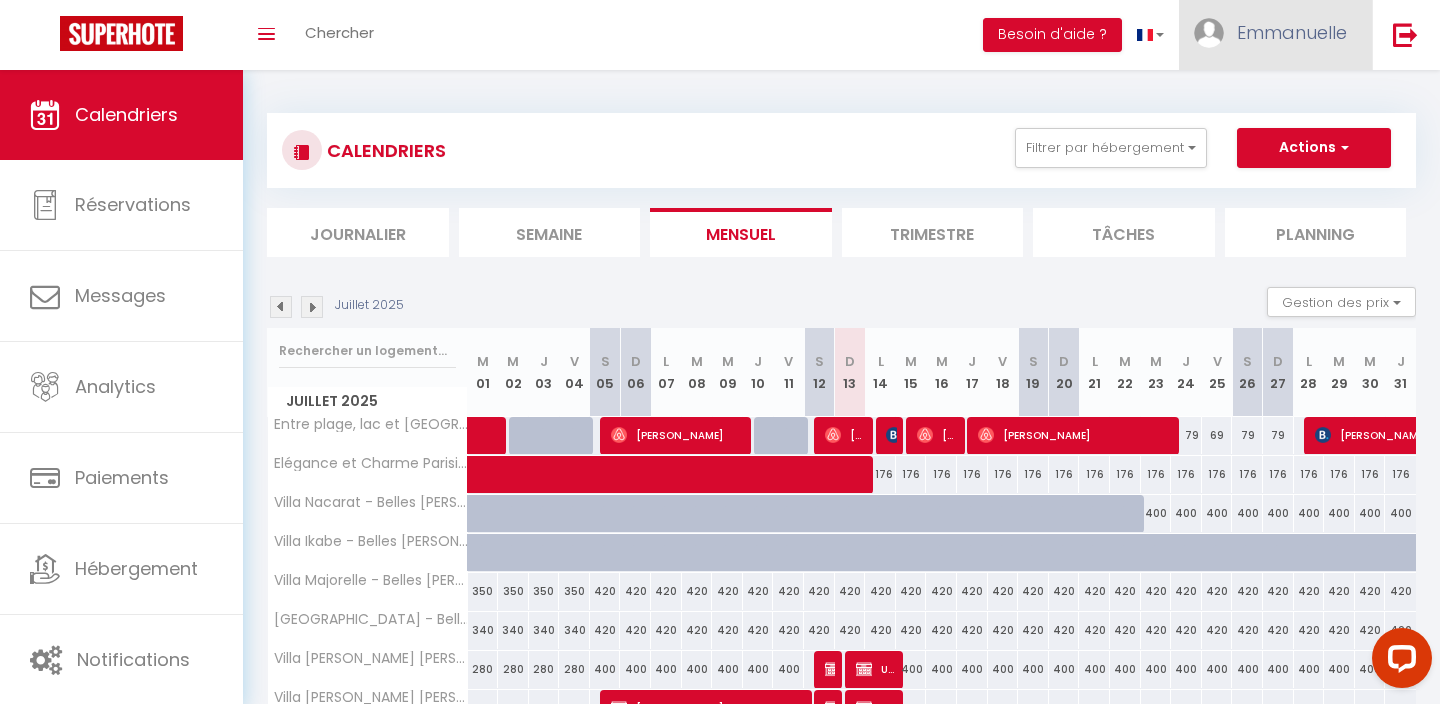 click on "Emmanuelle" at bounding box center (1292, 32) 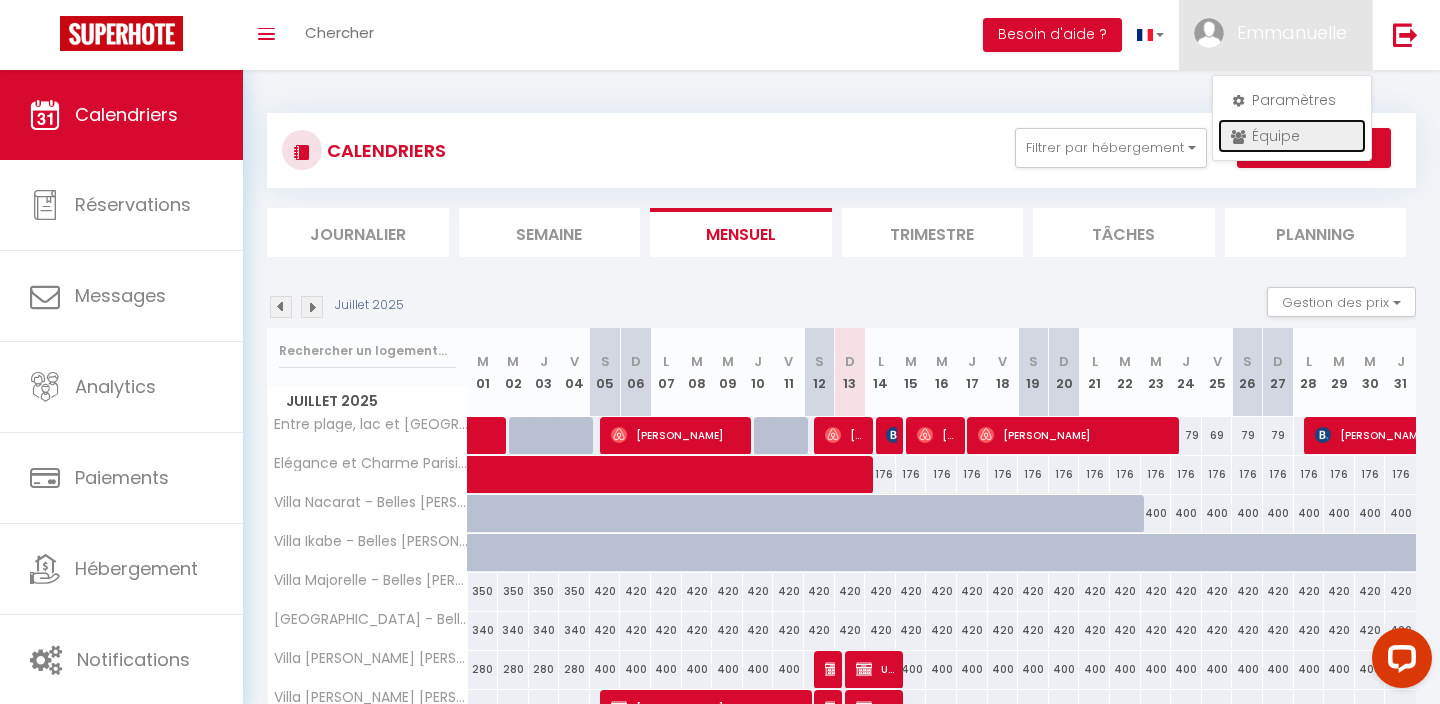 click on "Équipe" at bounding box center [1292, 136] 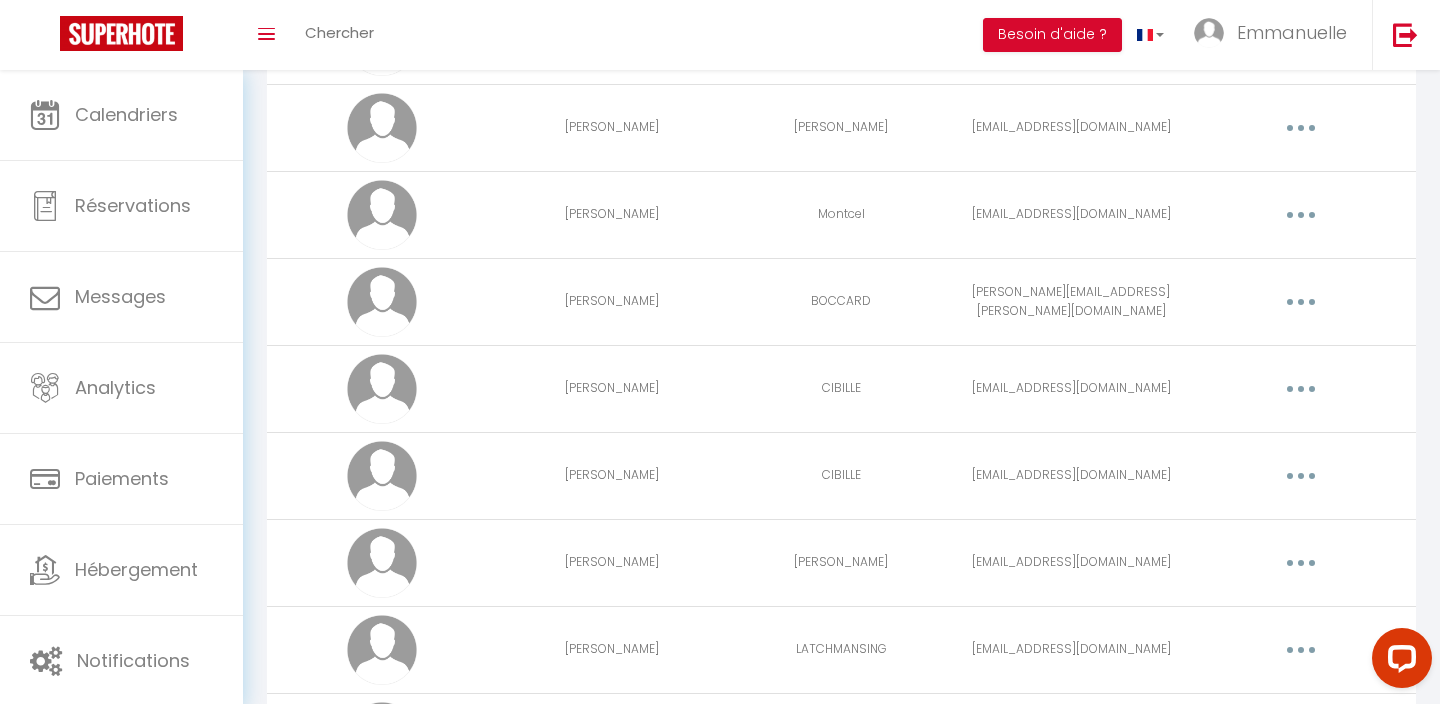scroll, scrollTop: 413, scrollLeft: 0, axis: vertical 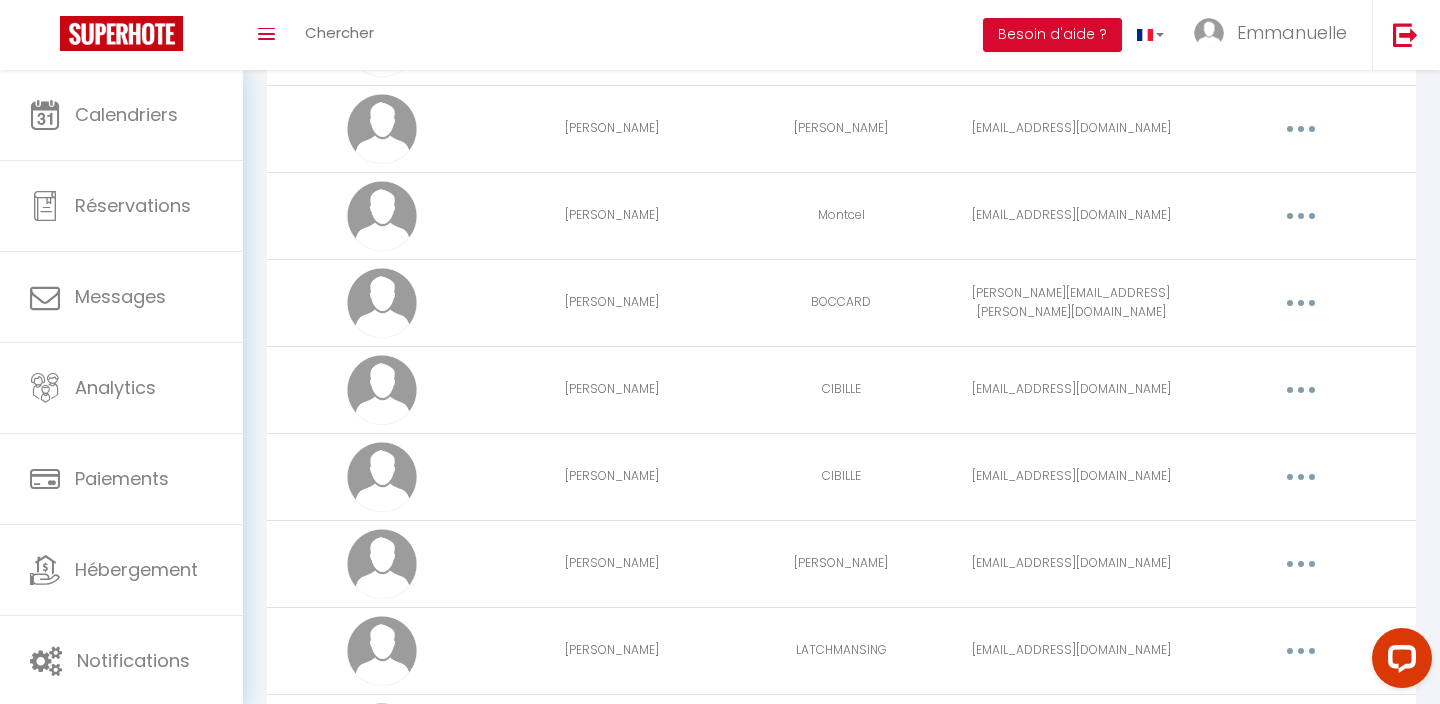 click at bounding box center [1301, 477] 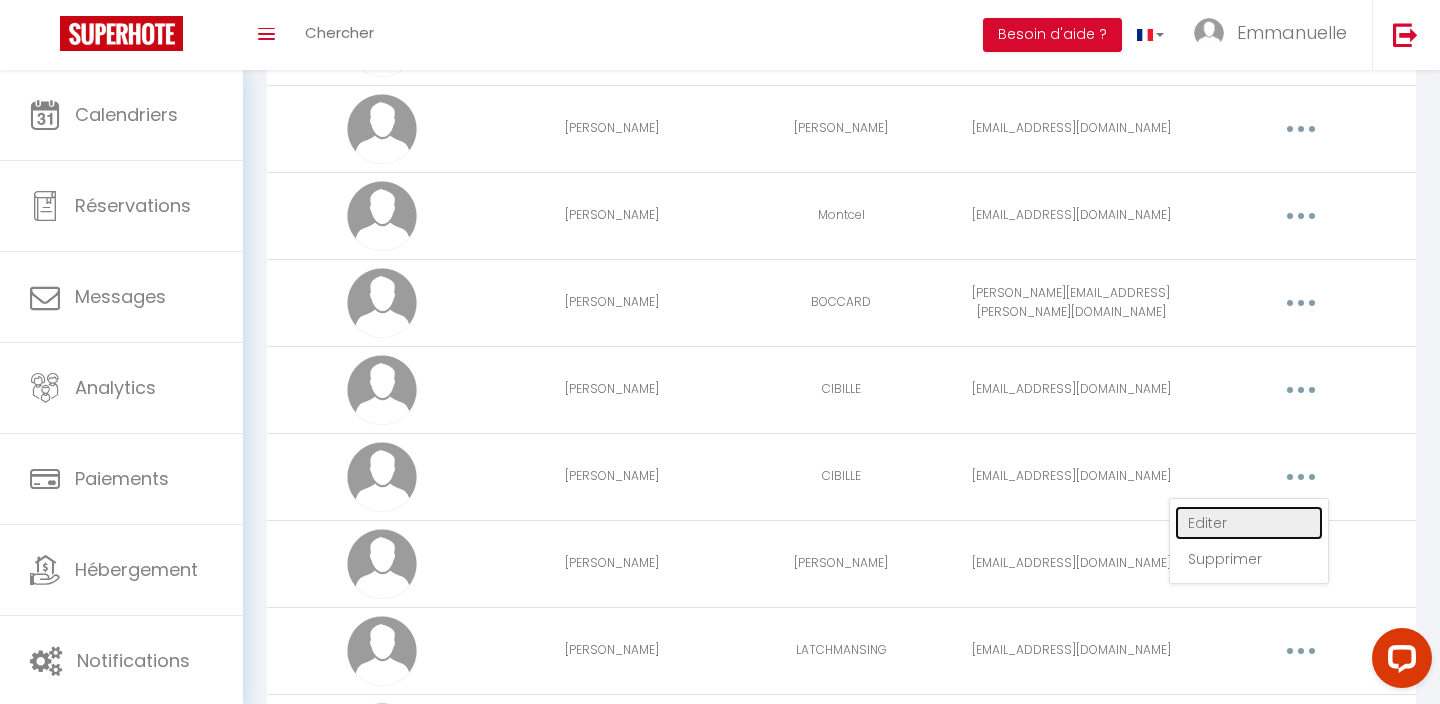 click on "Editer" at bounding box center [1249, 523] 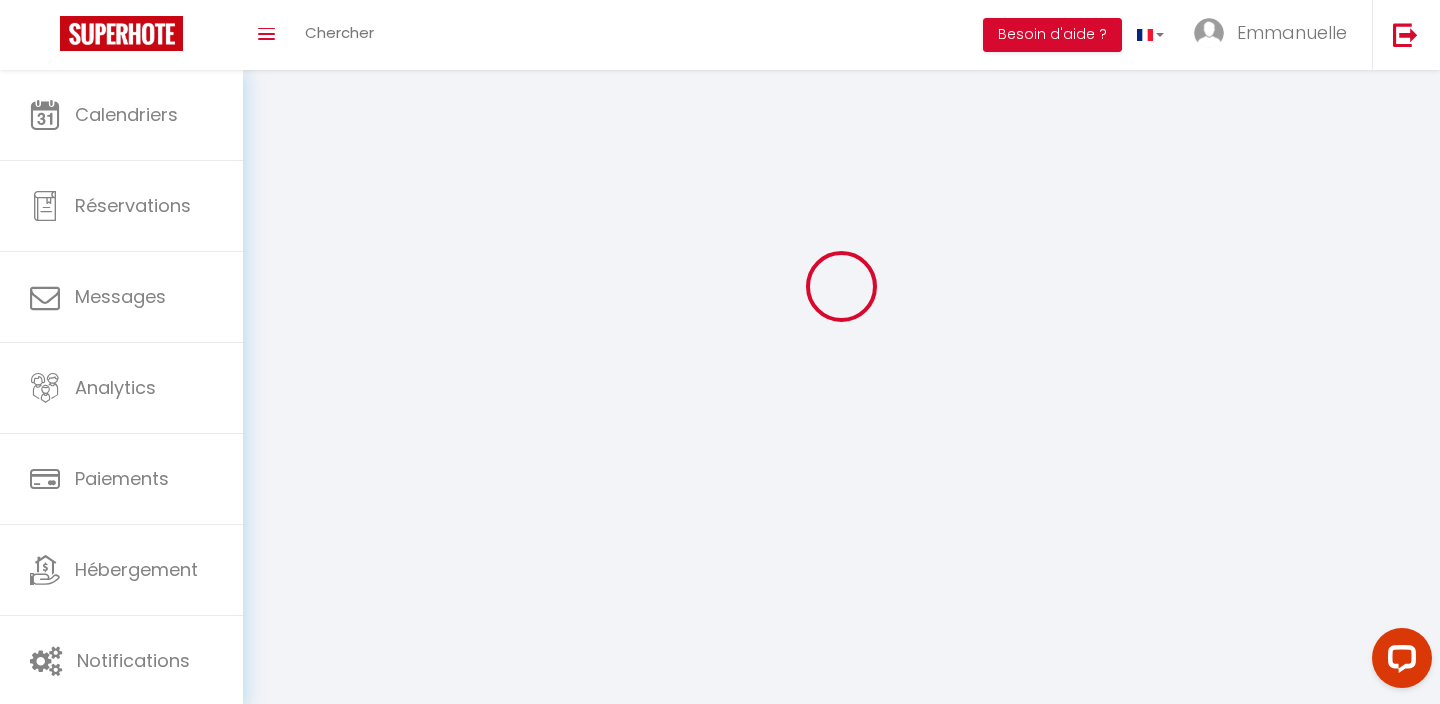 type on "[PERSON_NAME]" 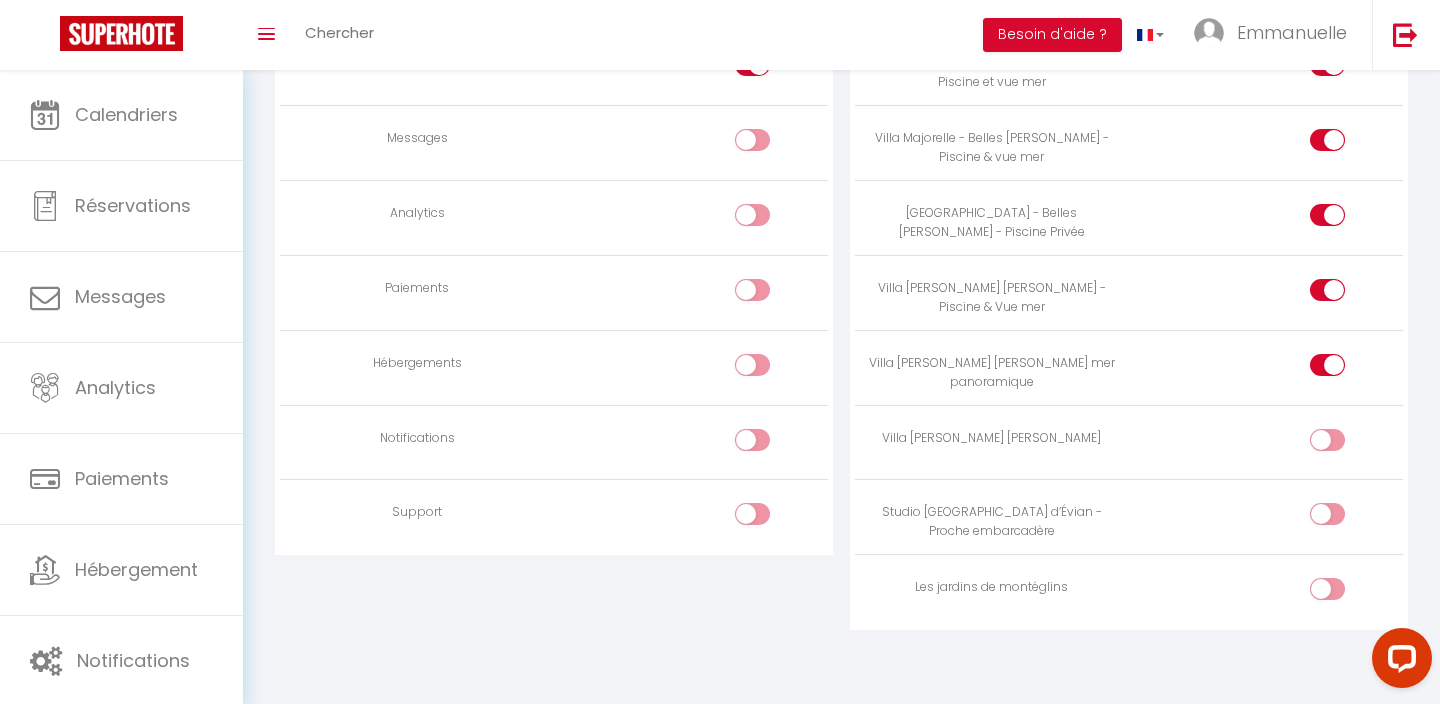 click at bounding box center [1327, 440] 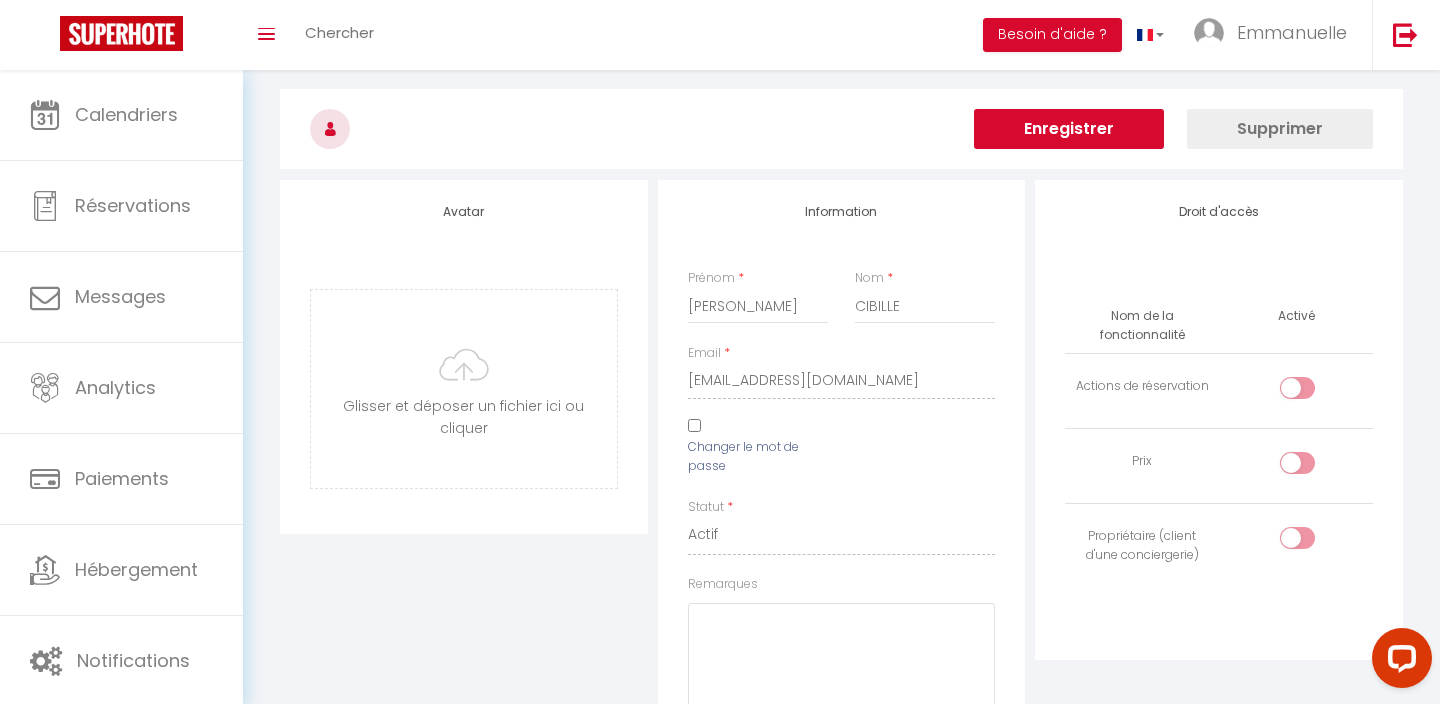 scroll, scrollTop: 7, scrollLeft: 0, axis: vertical 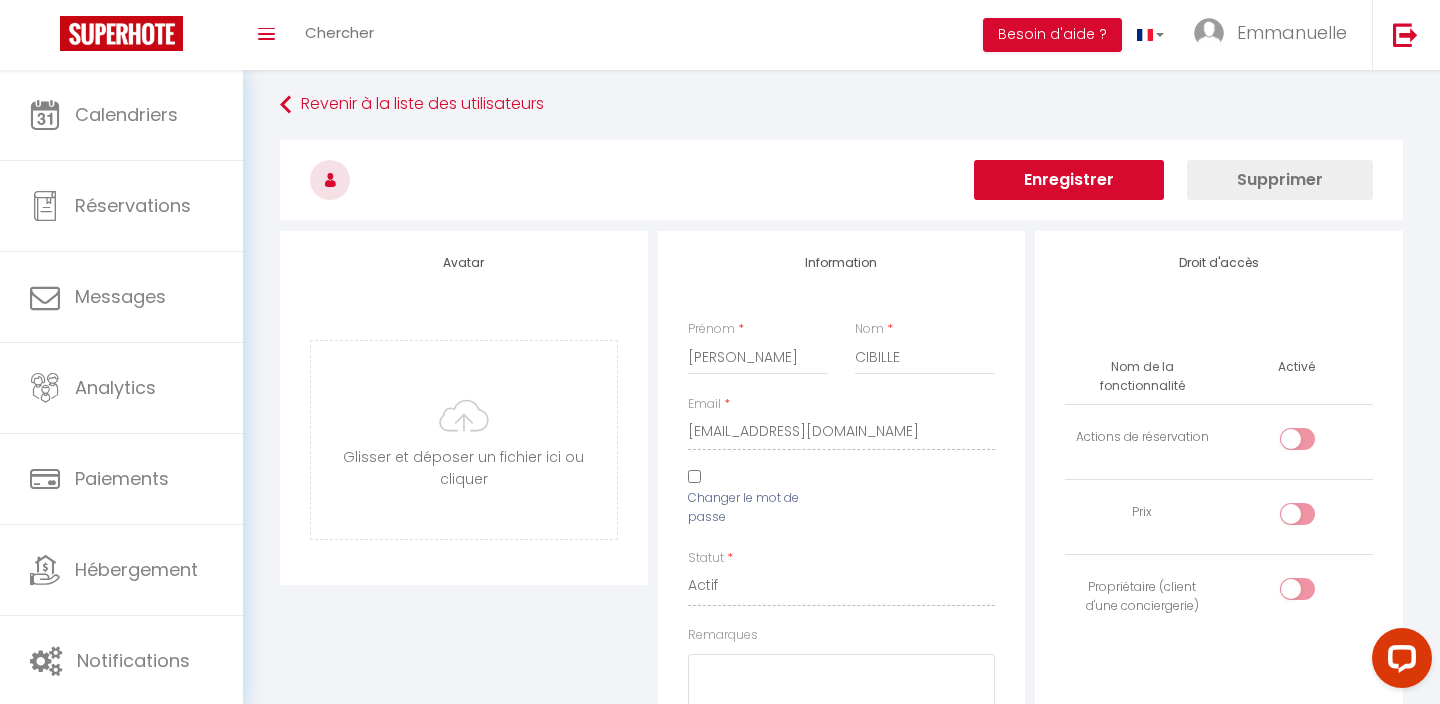 click on "Enregistrer" at bounding box center (1069, 180) 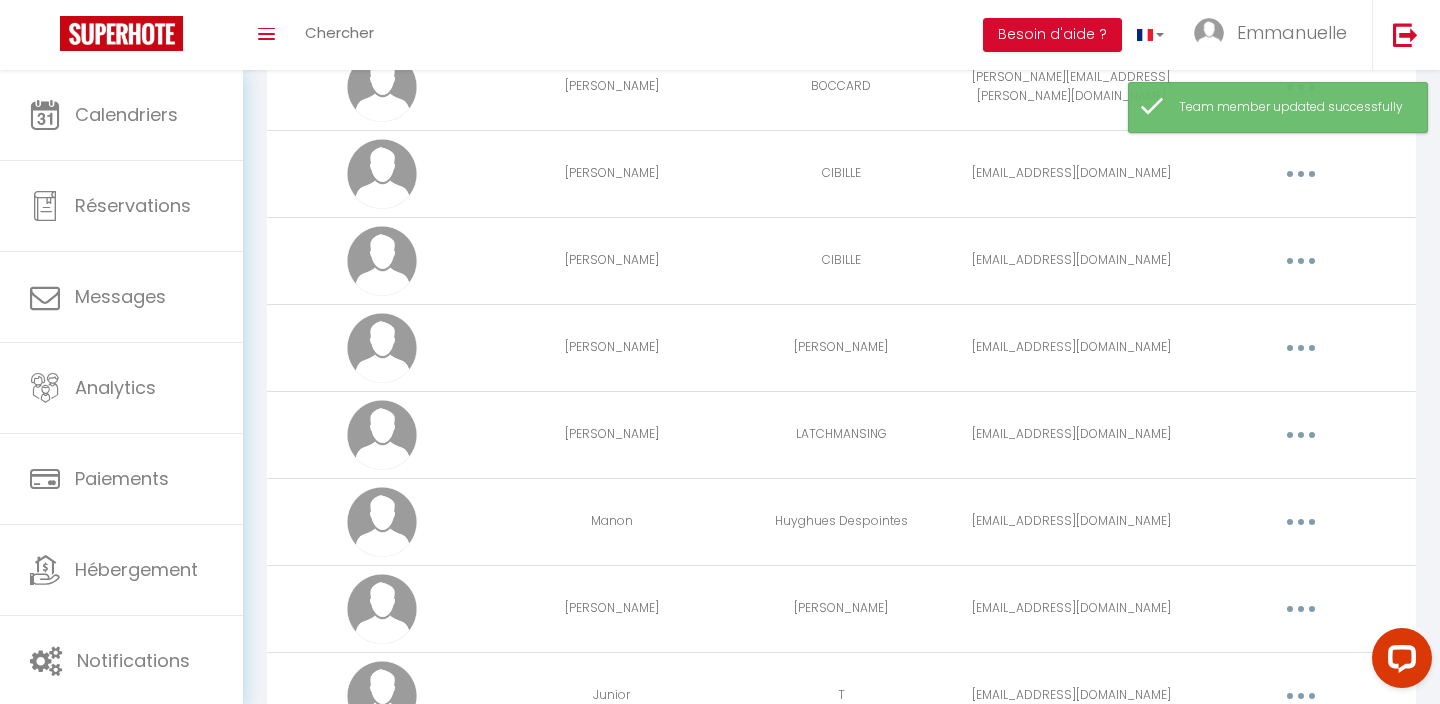 scroll, scrollTop: 630, scrollLeft: 0, axis: vertical 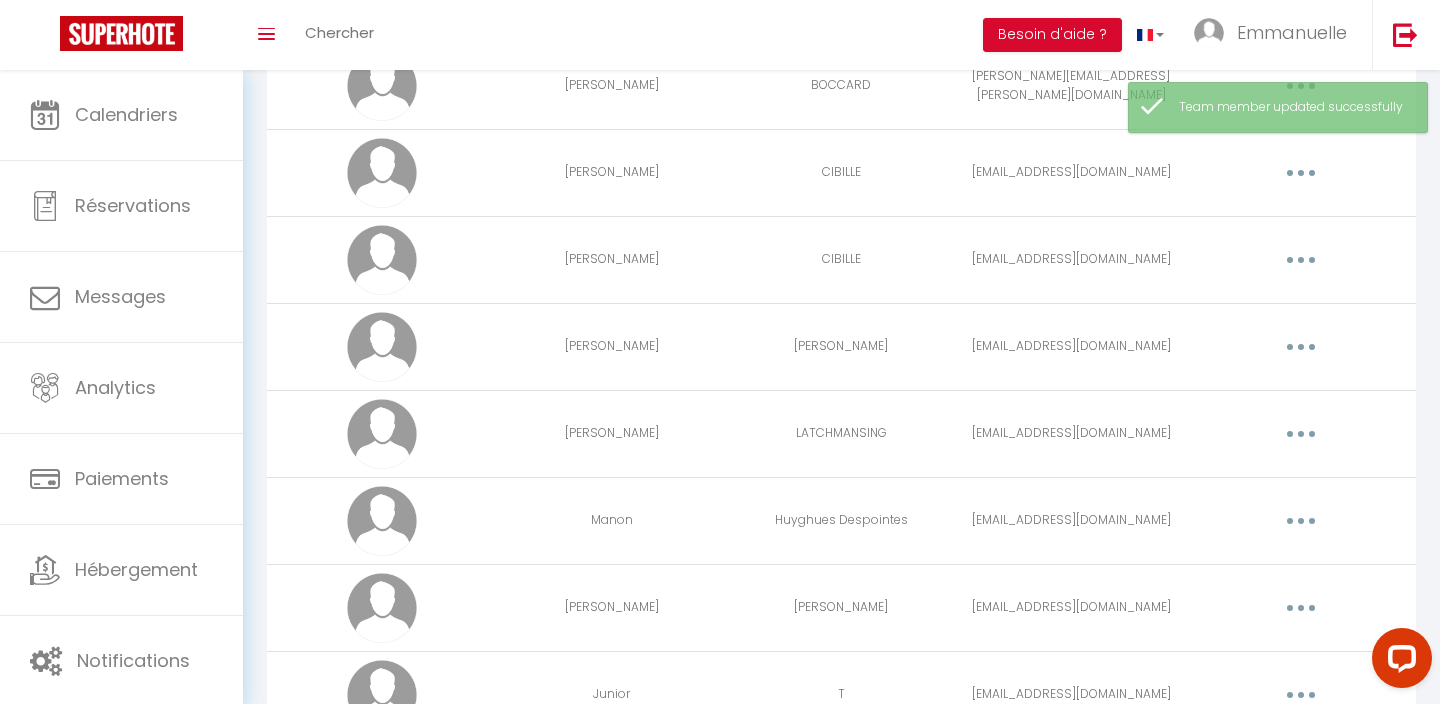 click at bounding box center [1301, 434] 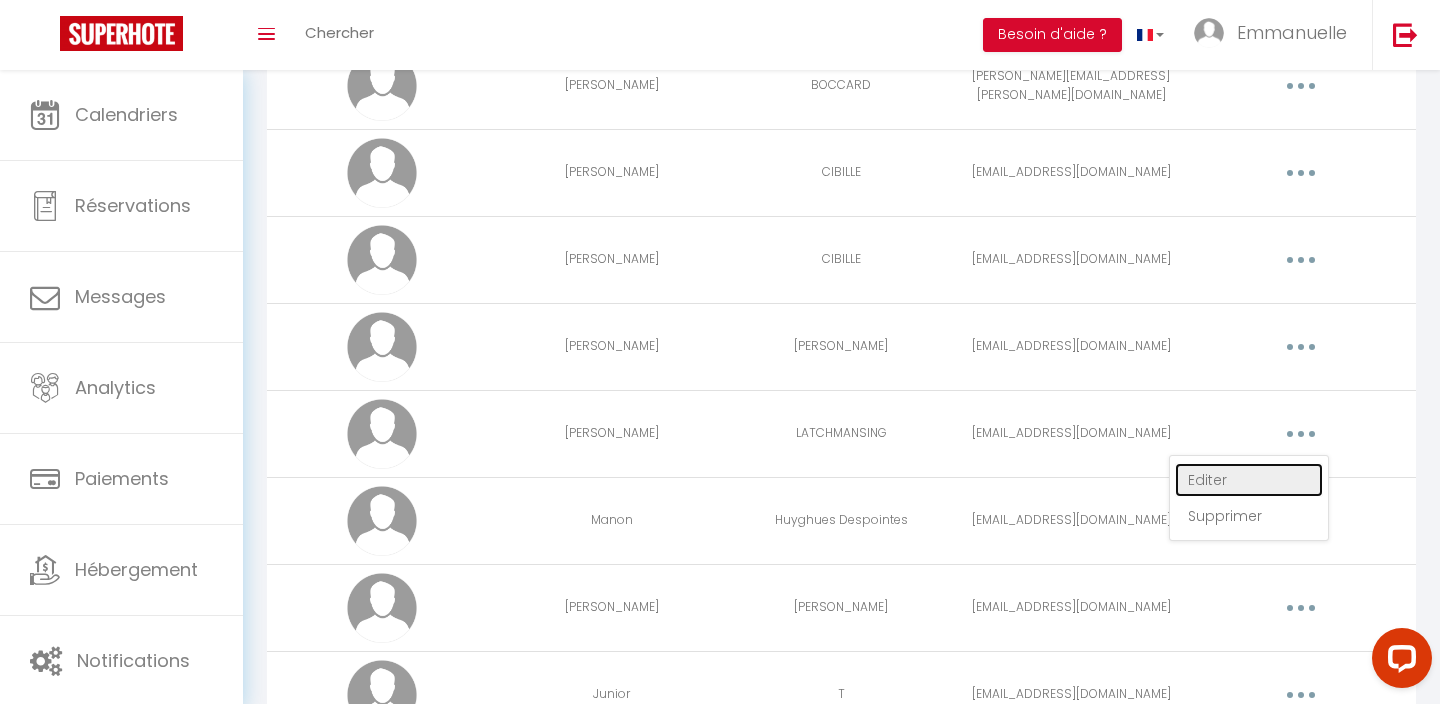 click on "Editer" at bounding box center (1249, 480) 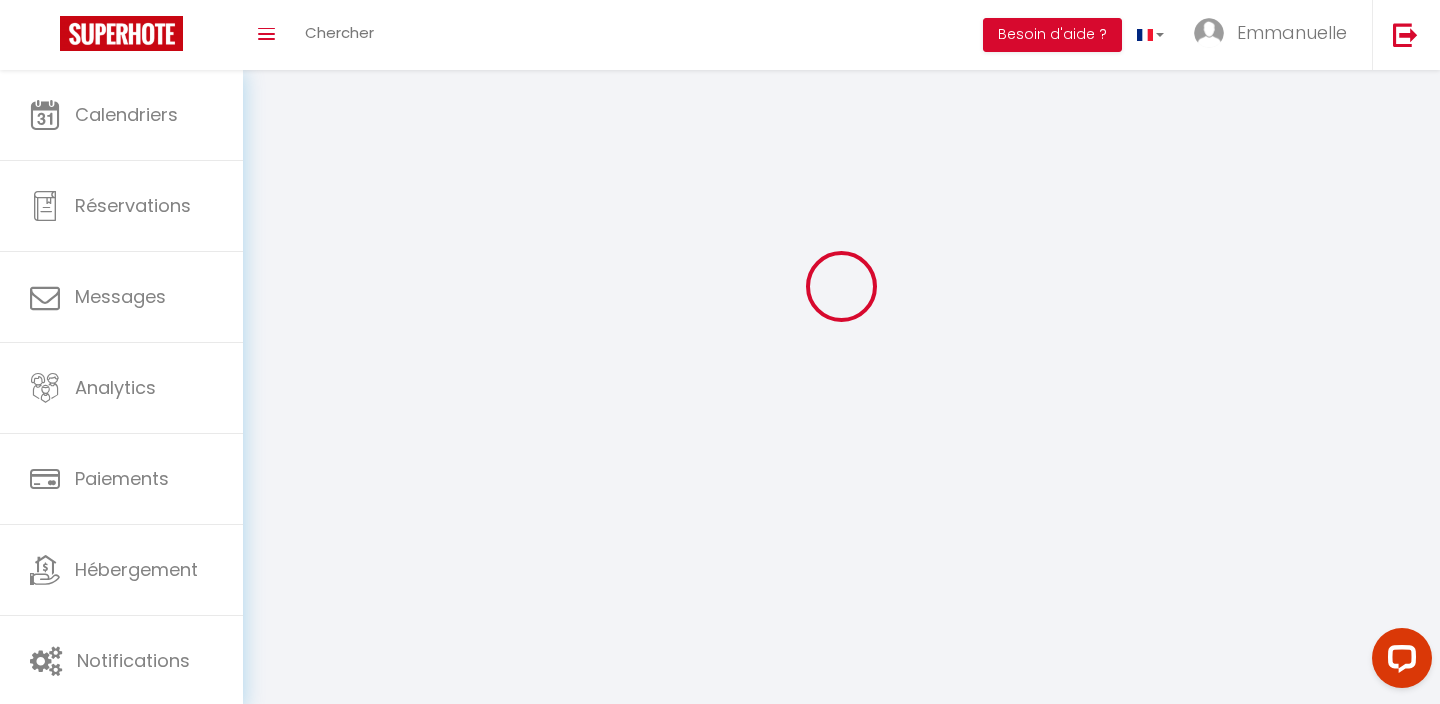 type on "[PERSON_NAME]" 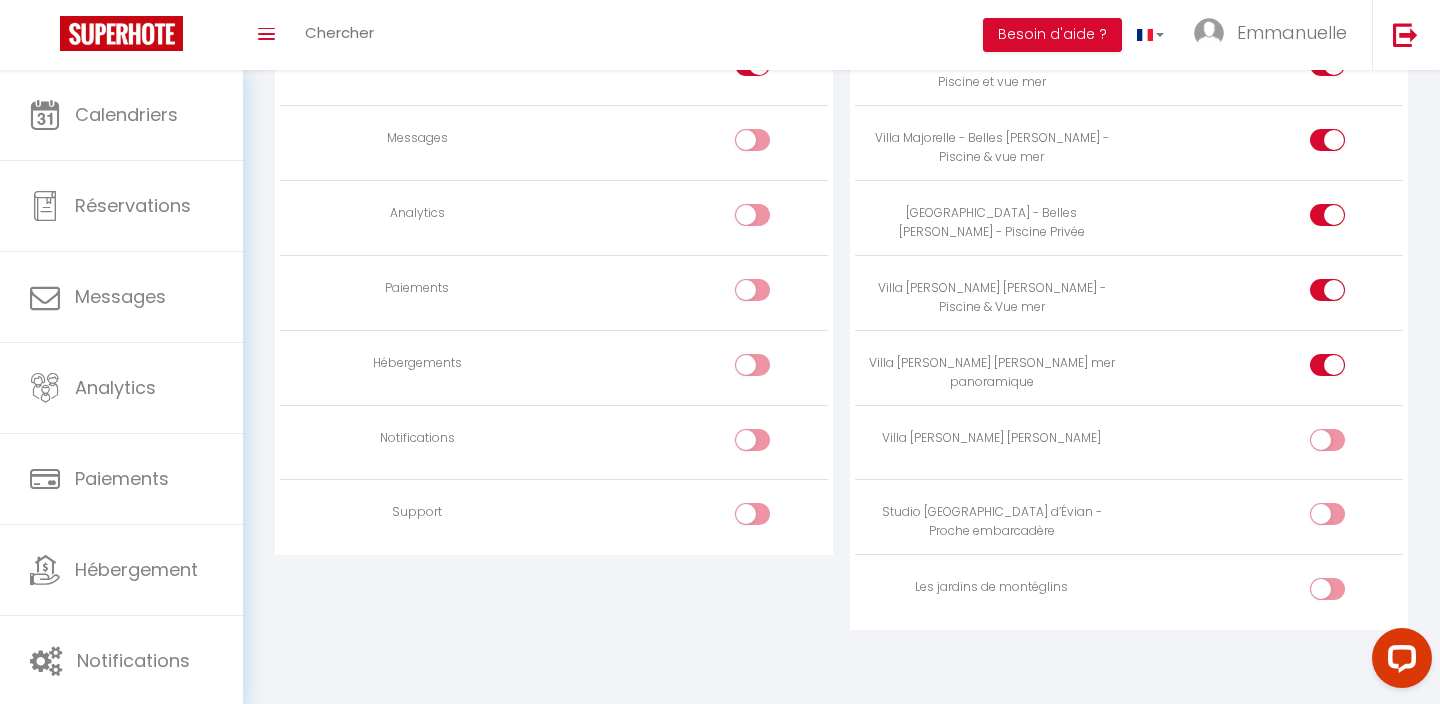 scroll, scrollTop: 1614, scrollLeft: 0, axis: vertical 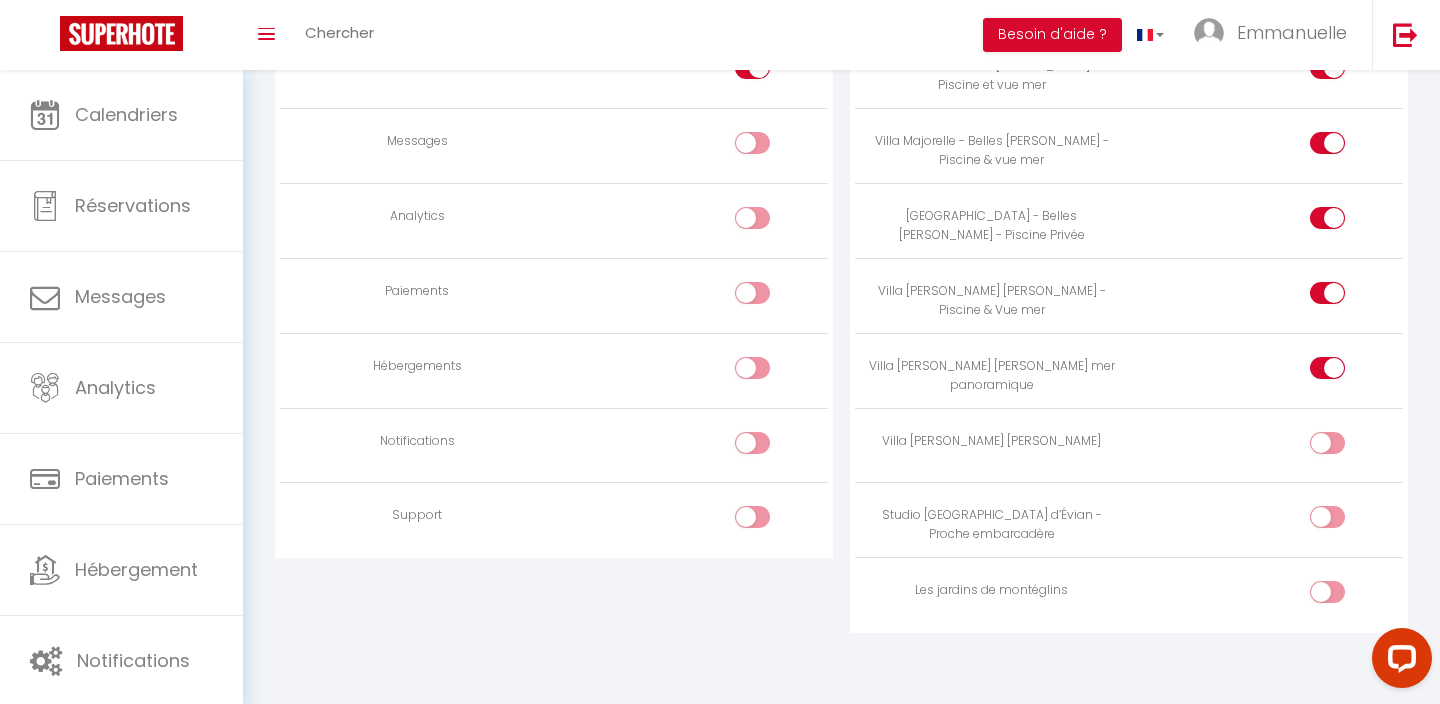 click at bounding box center (1344, 447) 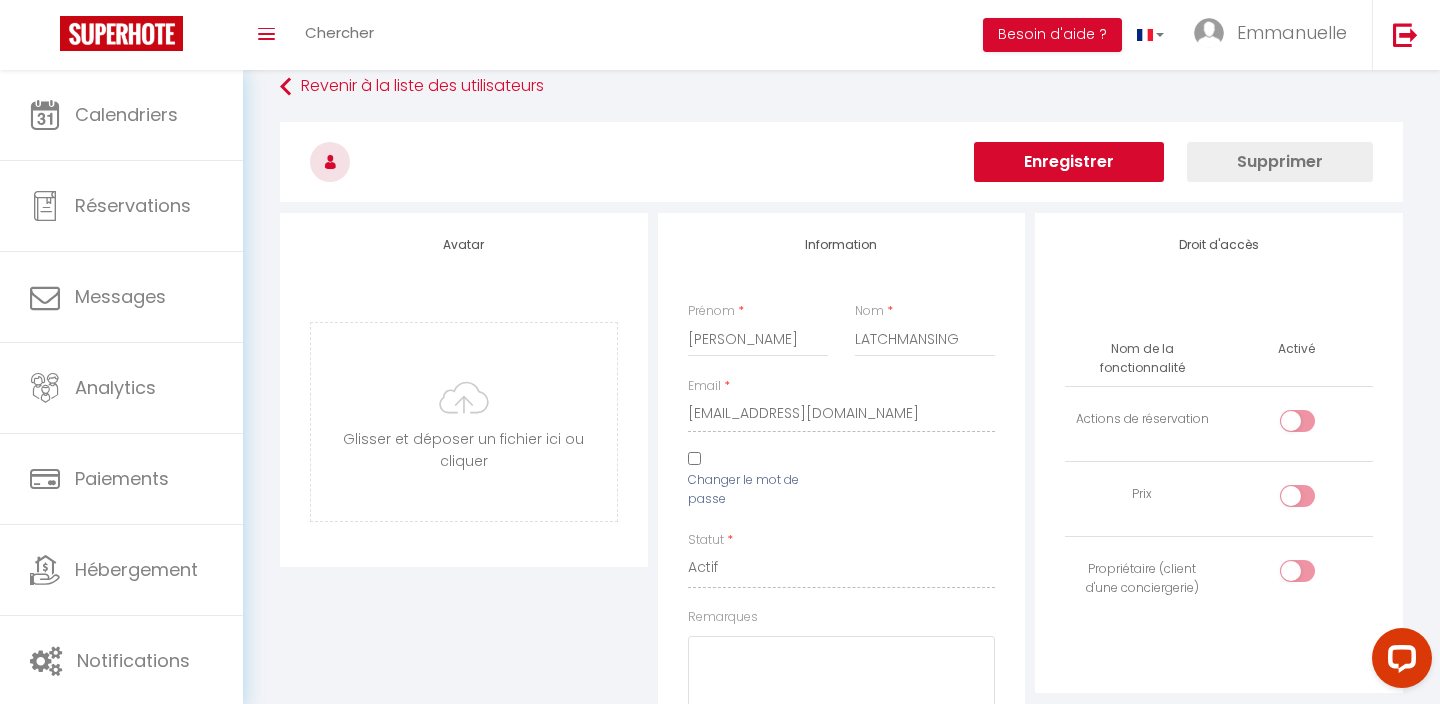 scroll, scrollTop: 2, scrollLeft: 0, axis: vertical 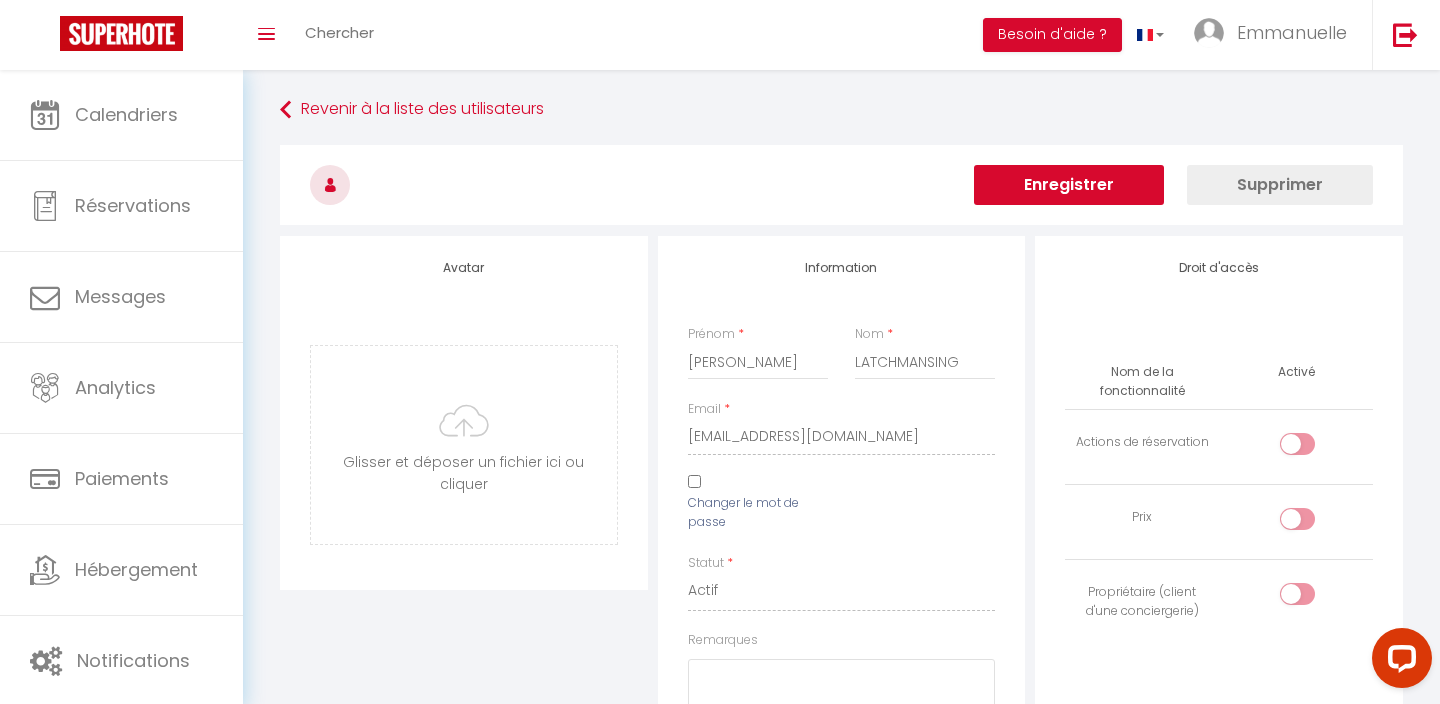 click on "Enregistrer" at bounding box center (1069, 185) 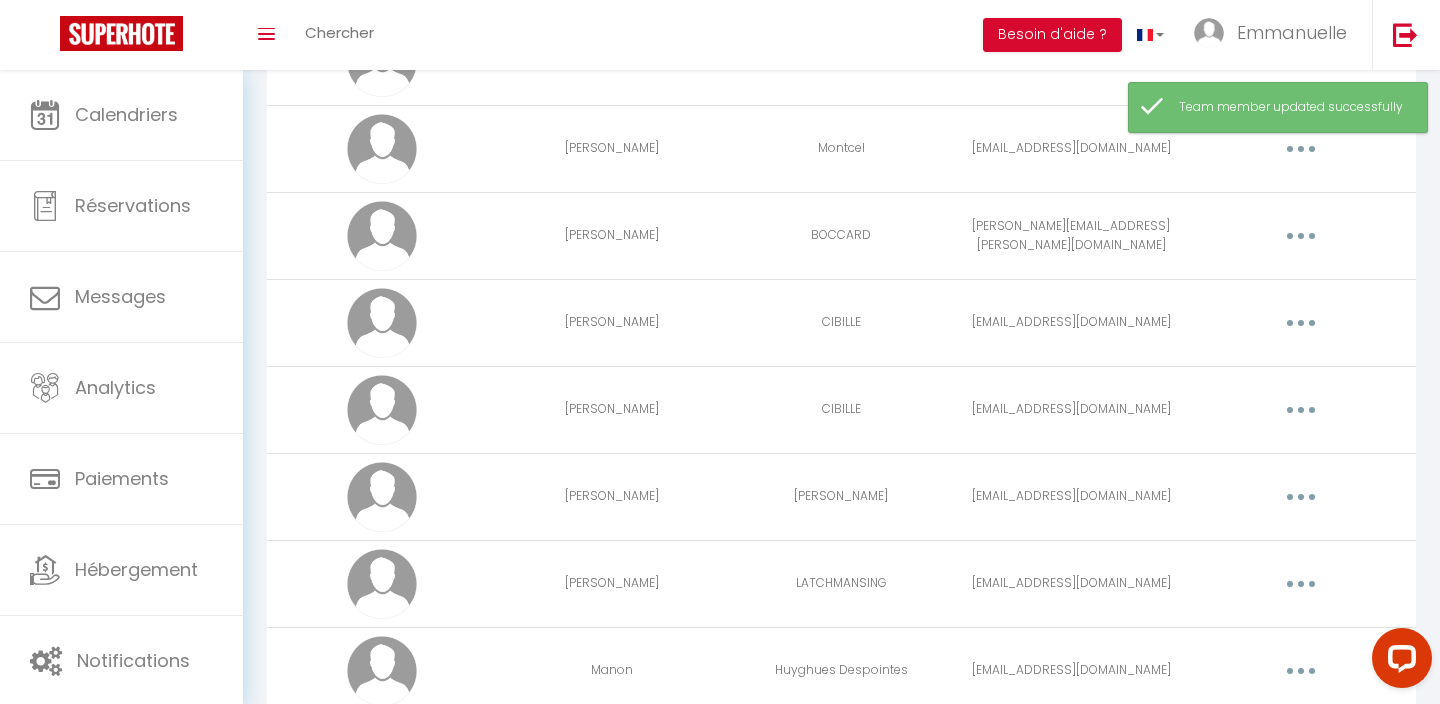 scroll, scrollTop: 496, scrollLeft: 0, axis: vertical 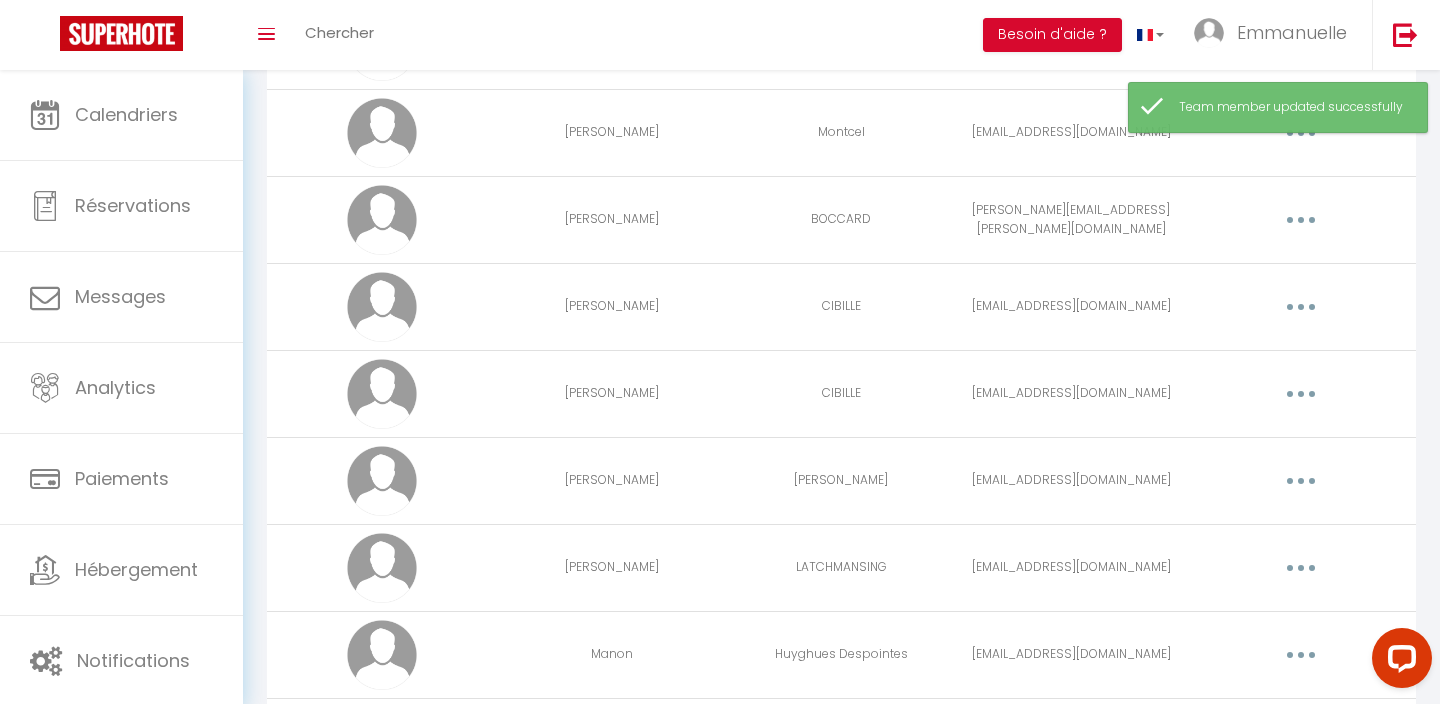 click at bounding box center (1301, 481) 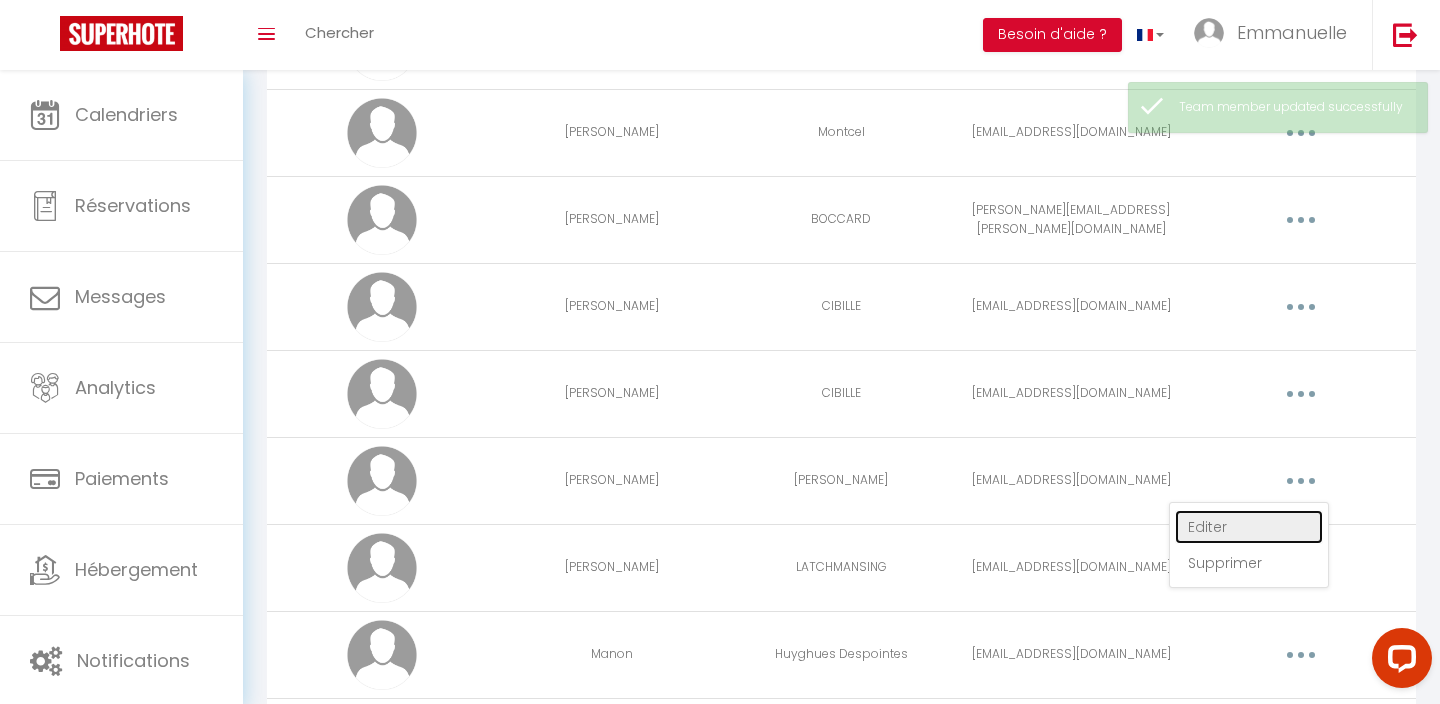 click on "Editer" at bounding box center (1249, 527) 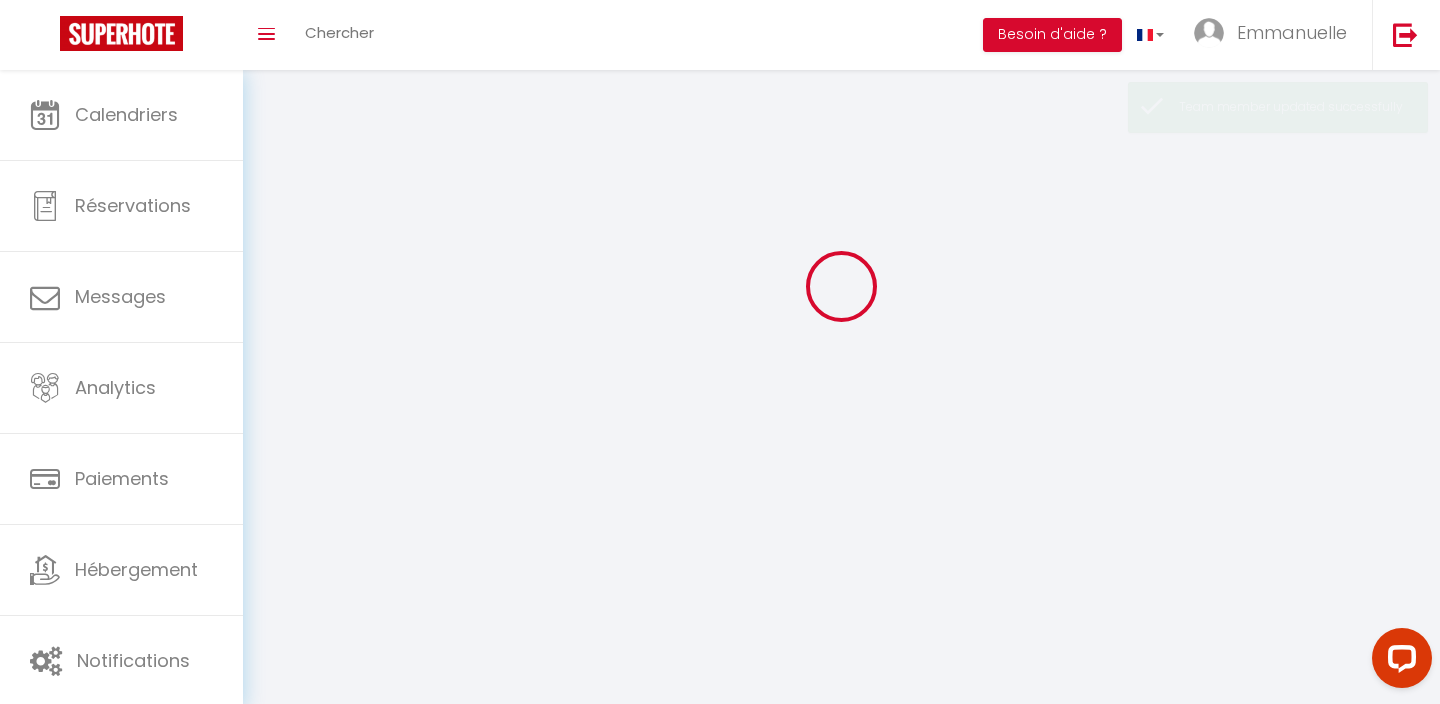 type on "[PERSON_NAME]" 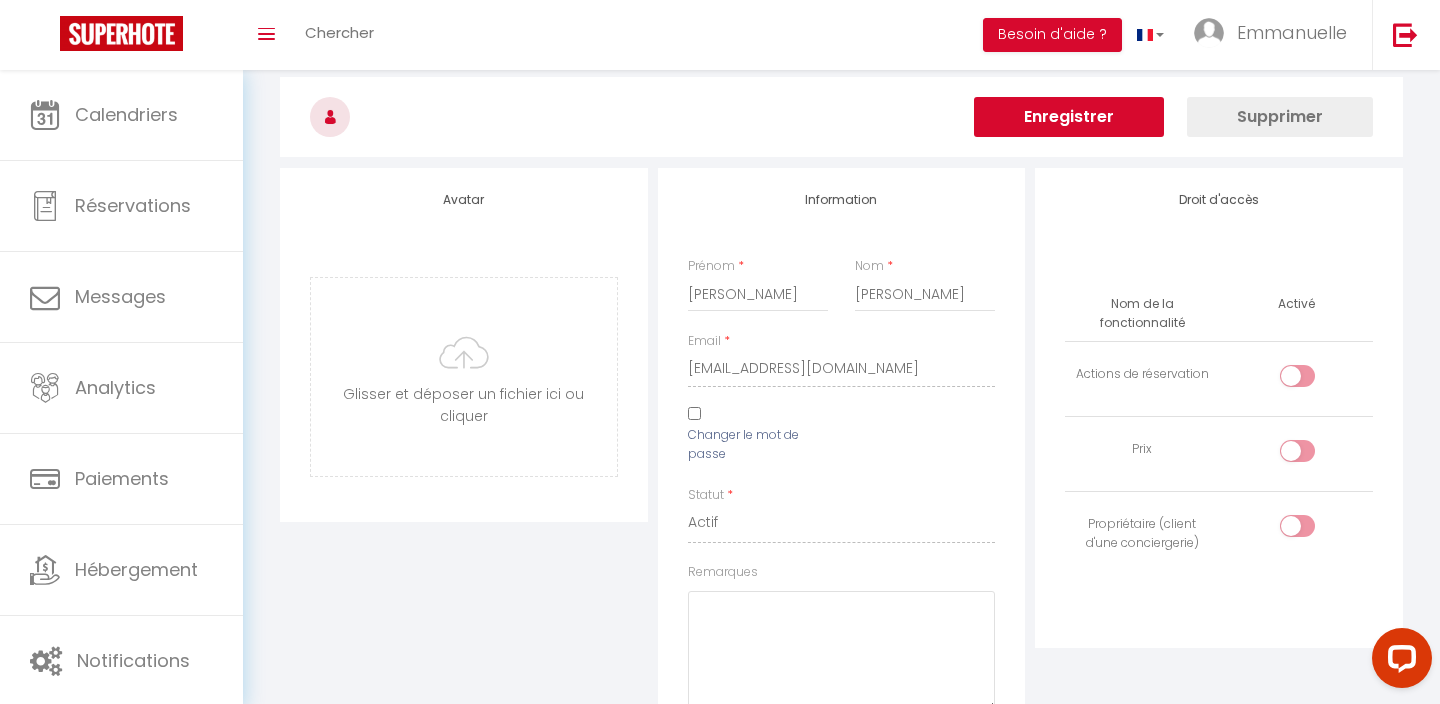 scroll, scrollTop: 1617, scrollLeft: 0, axis: vertical 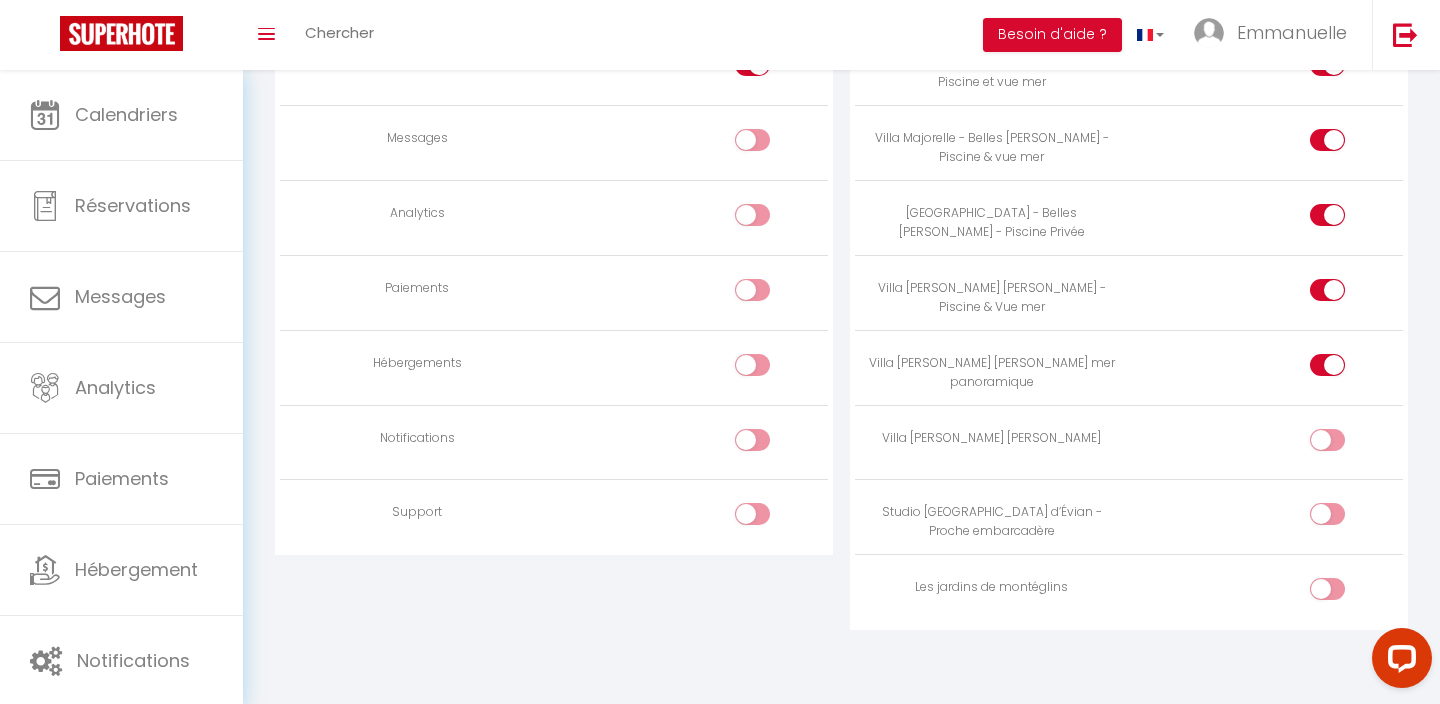 click at bounding box center [1327, 440] 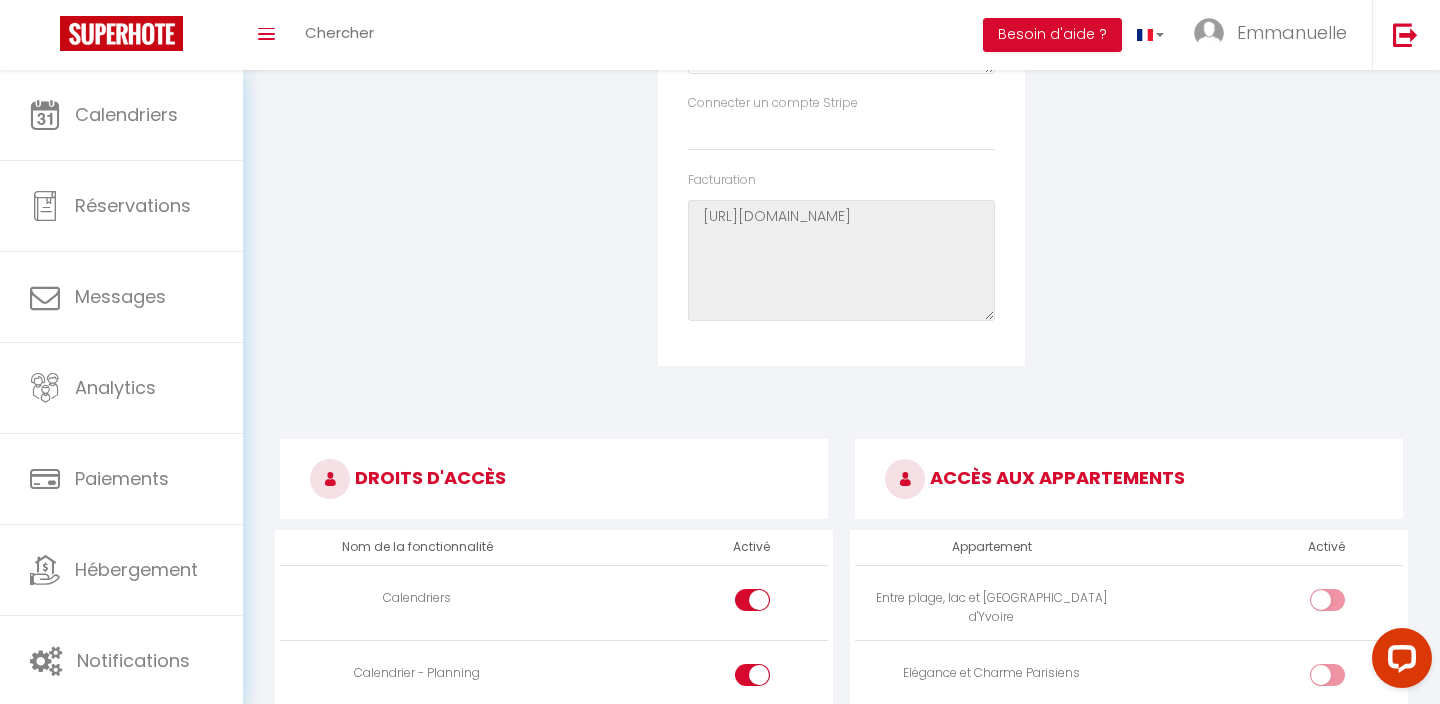 scroll, scrollTop: 0, scrollLeft: 0, axis: both 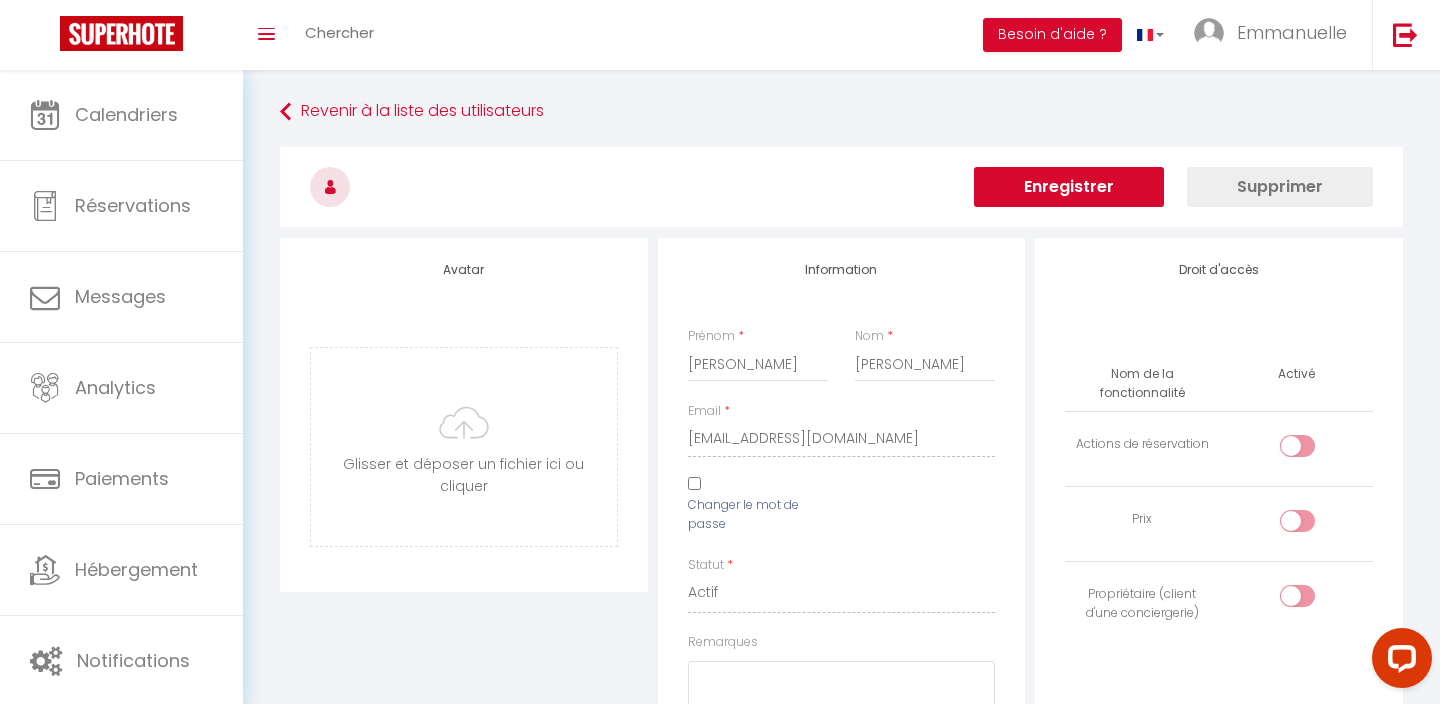 click on "Enregistrer" at bounding box center (1069, 187) 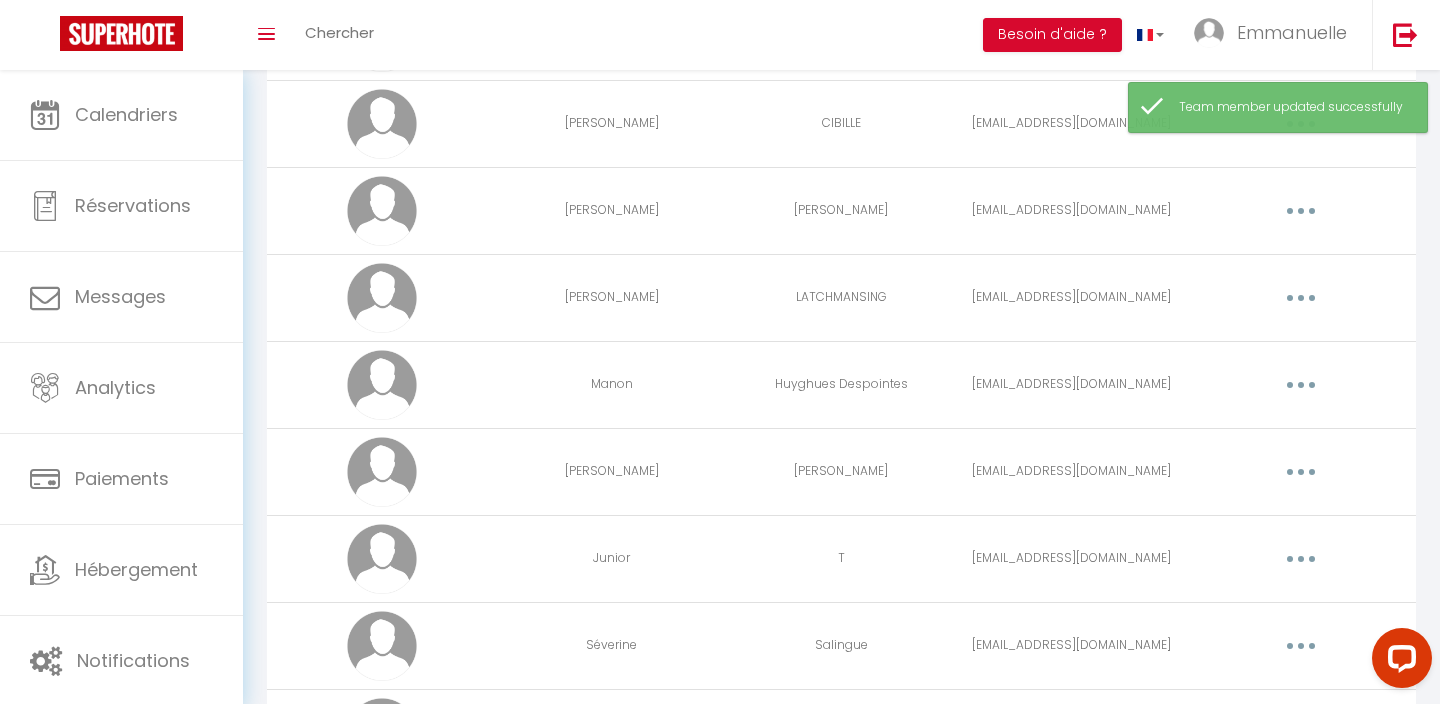 scroll, scrollTop: 793, scrollLeft: 0, axis: vertical 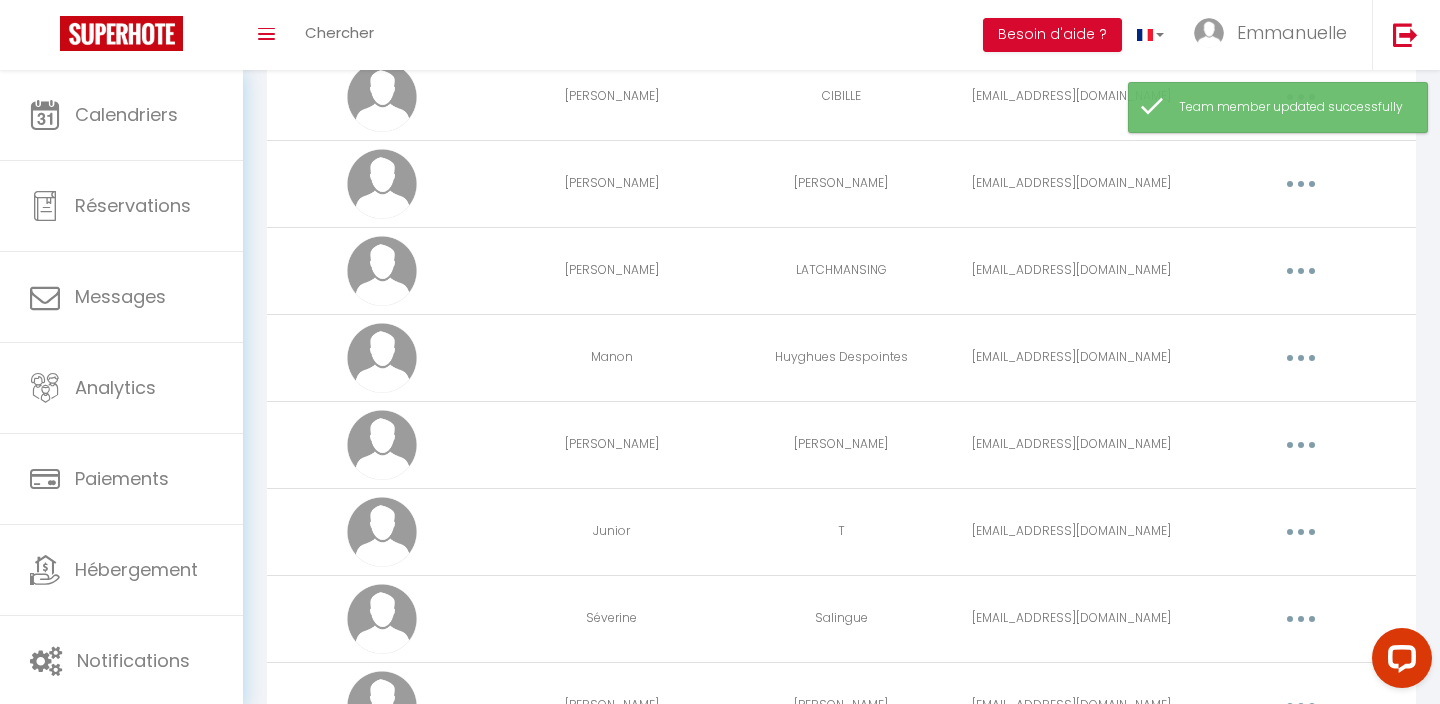click at bounding box center [1301, 358] 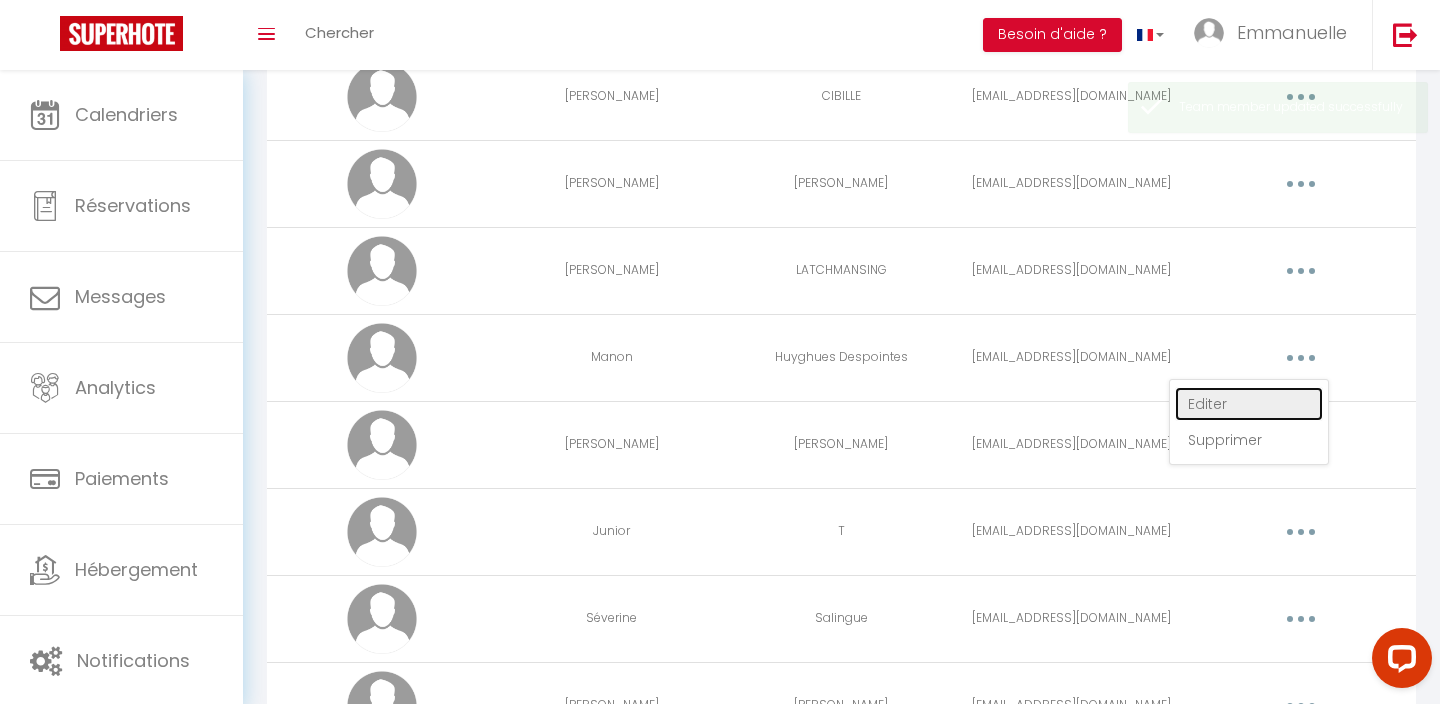 click on "Editer" at bounding box center (1249, 404) 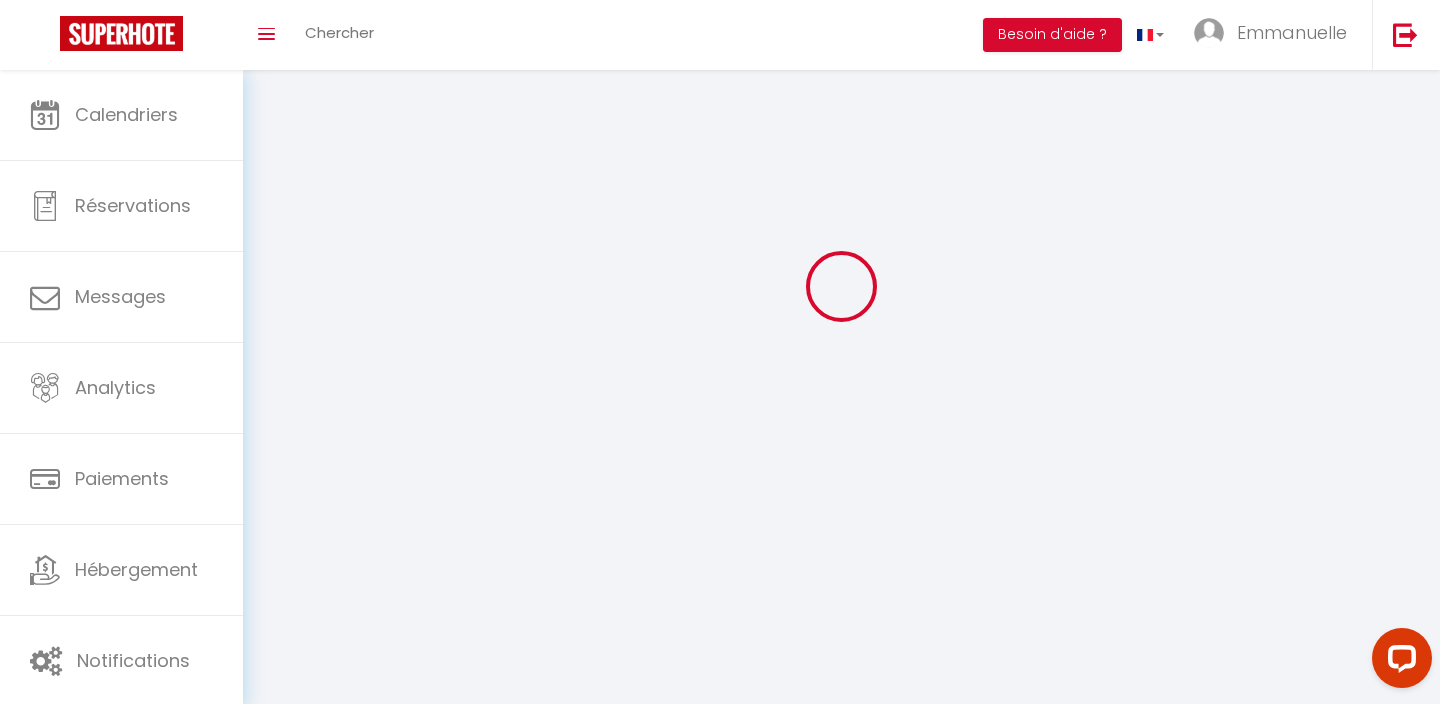 type on "Manon" 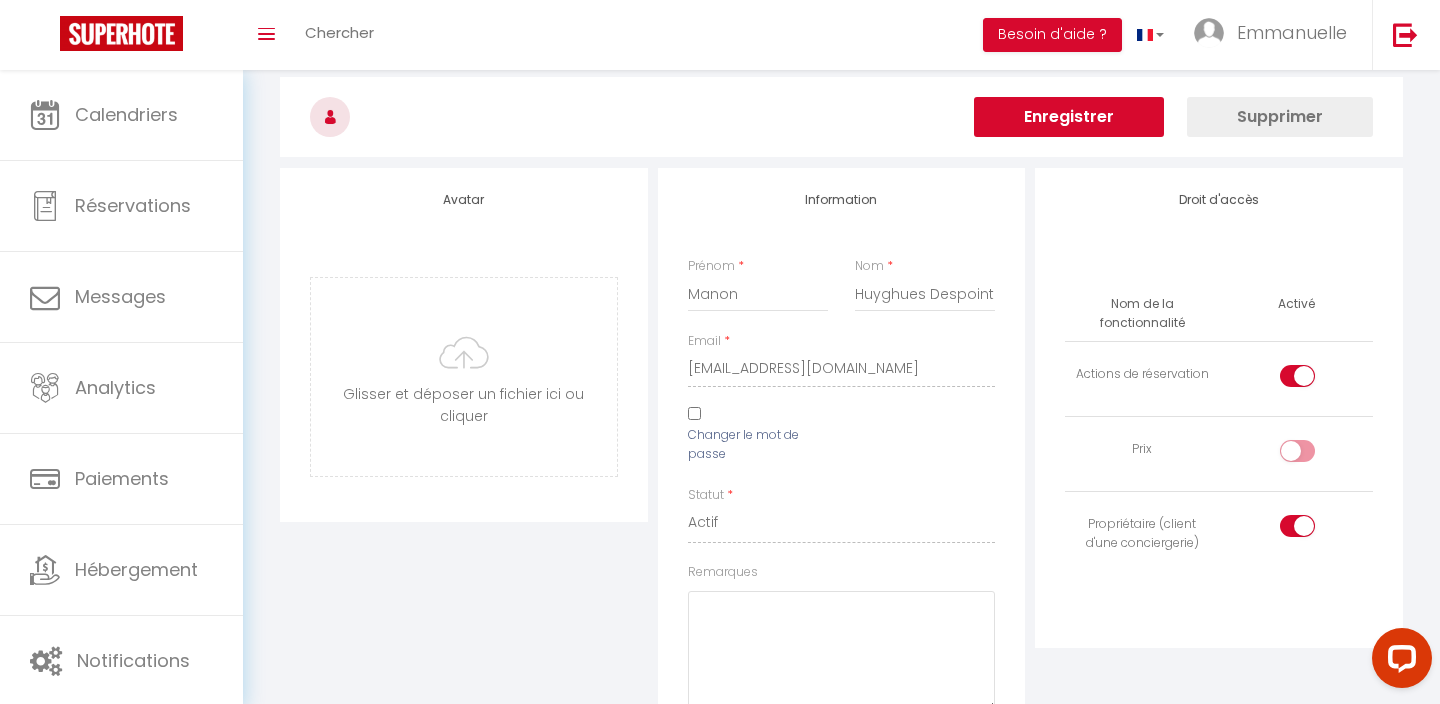 scroll, scrollTop: 1840, scrollLeft: 0, axis: vertical 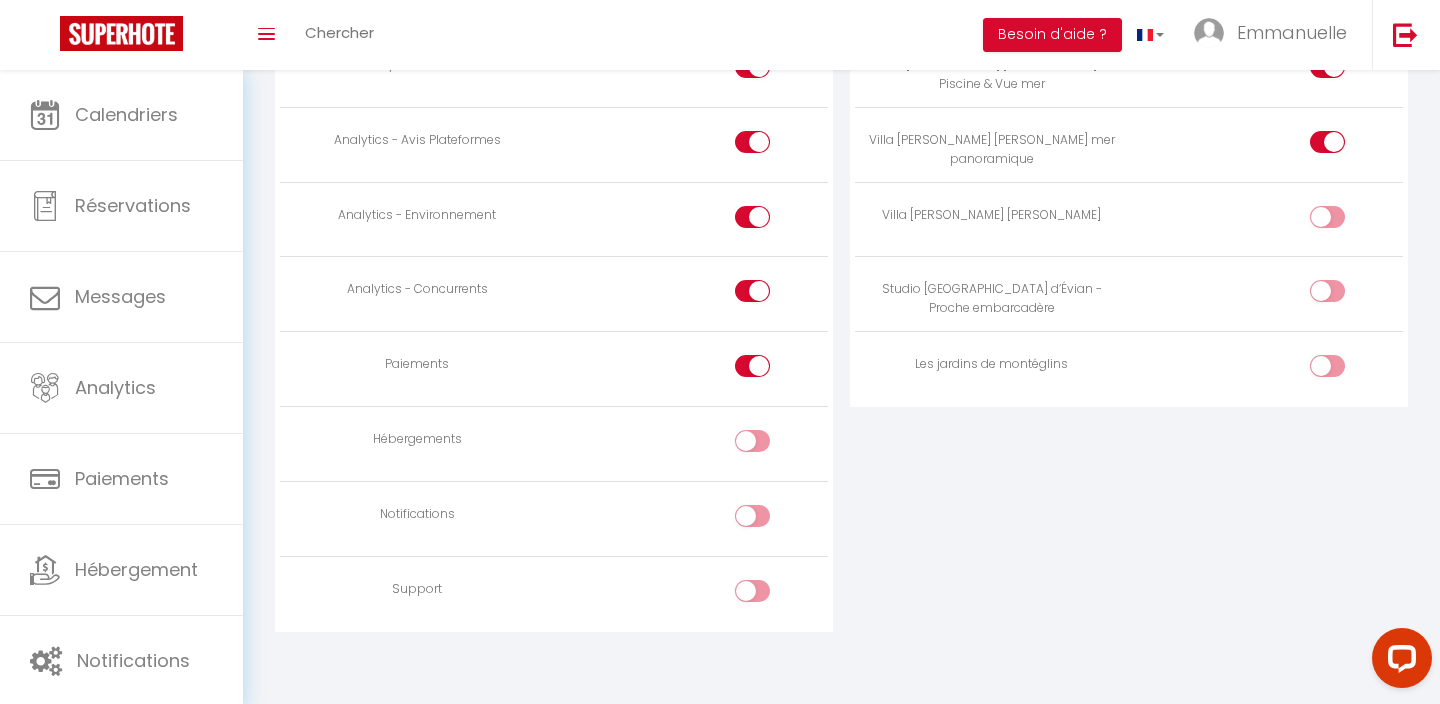 click at bounding box center [1344, 221] 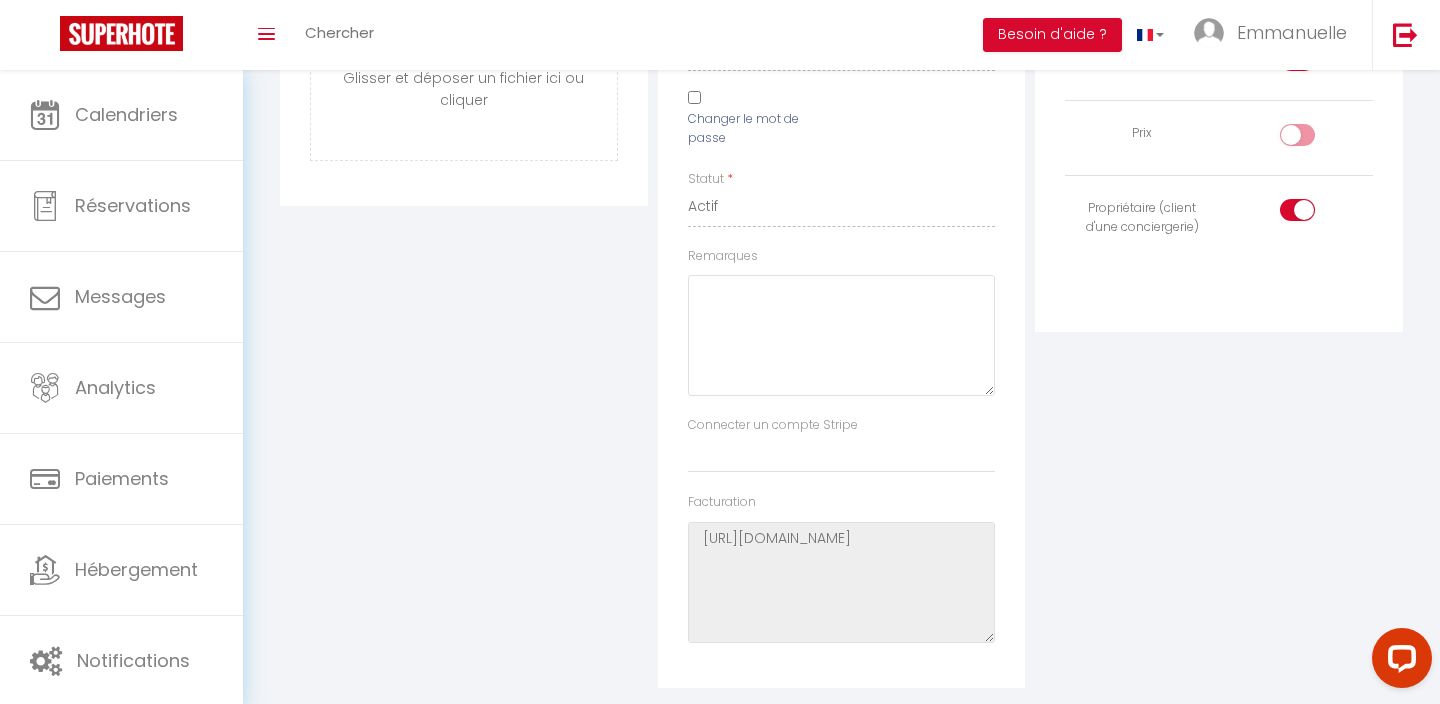 scroll, scrollTop: 0, scrollLeft: 0, axis: both 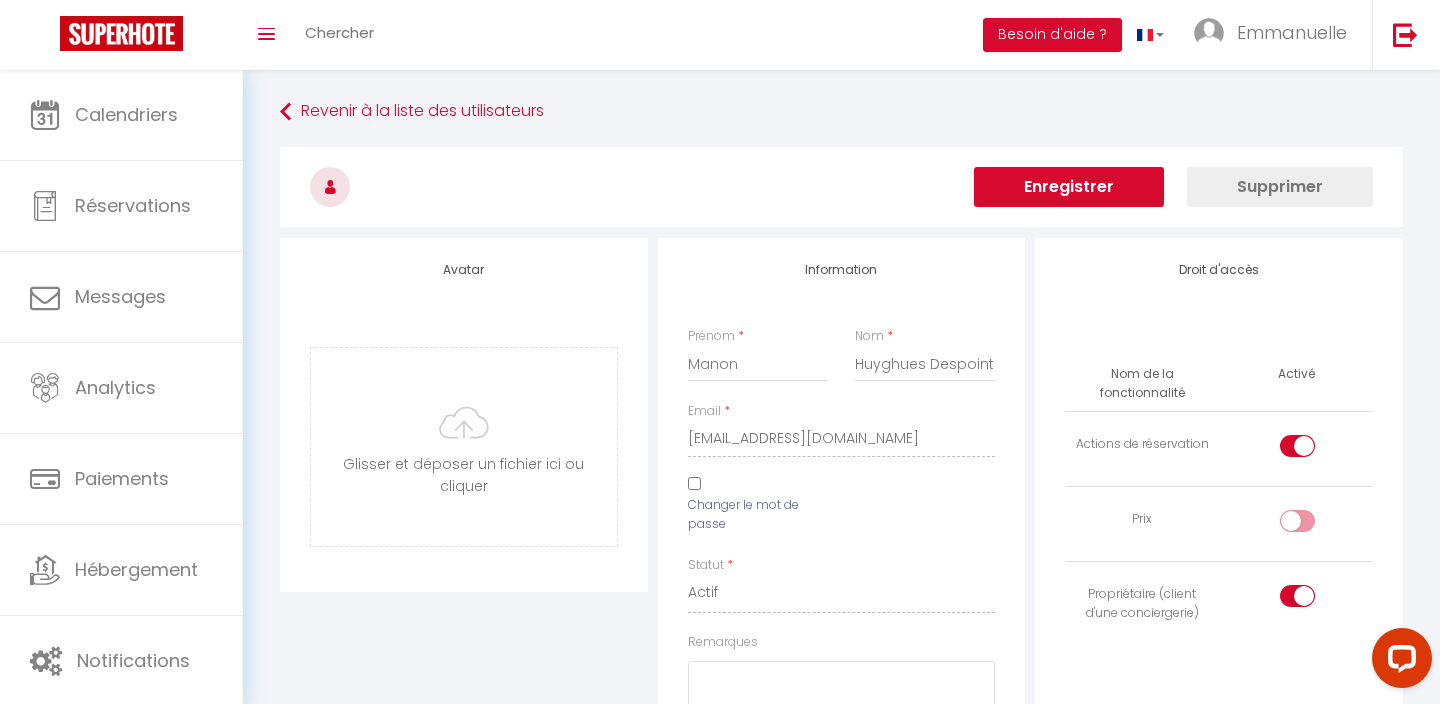 click on "Enregistrer" at bounding box center [1069, 187] 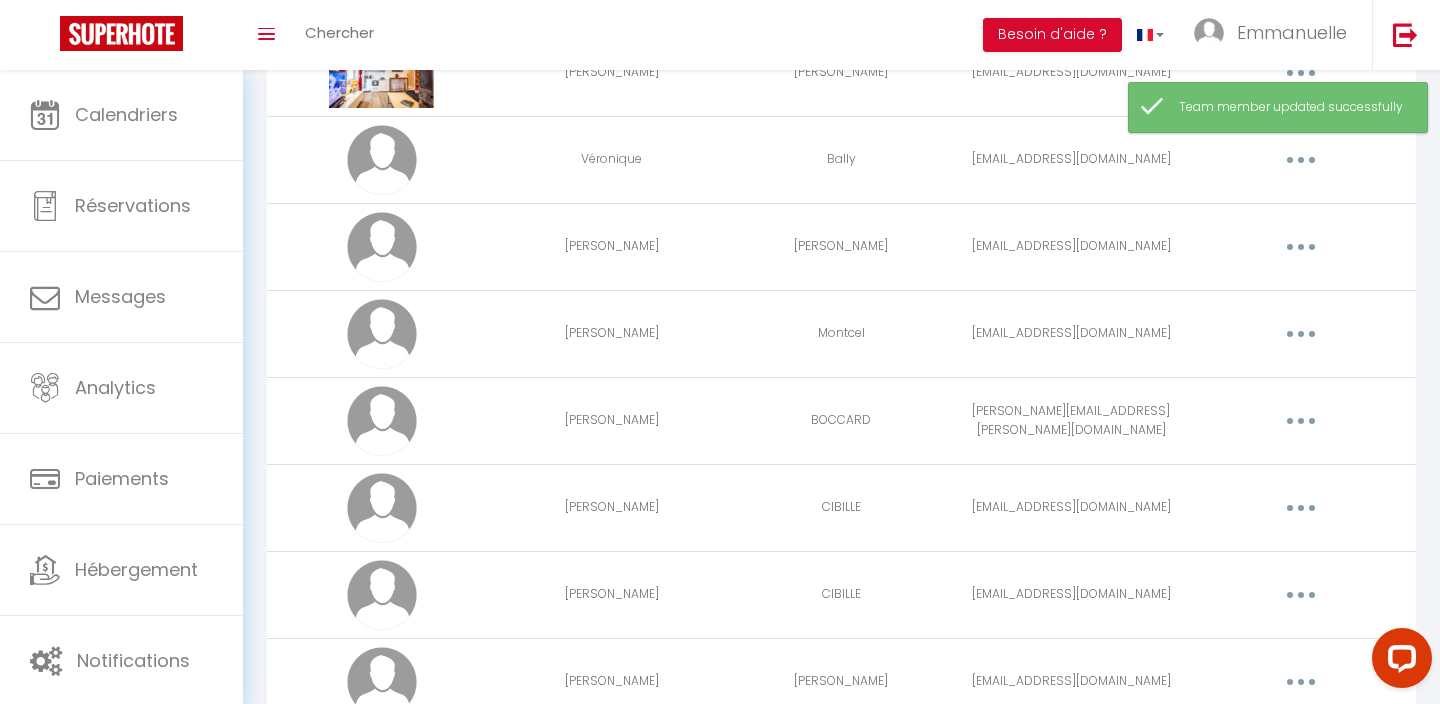 scroll, scrollTop: 344, scrollLeft: 0, axis: vertical 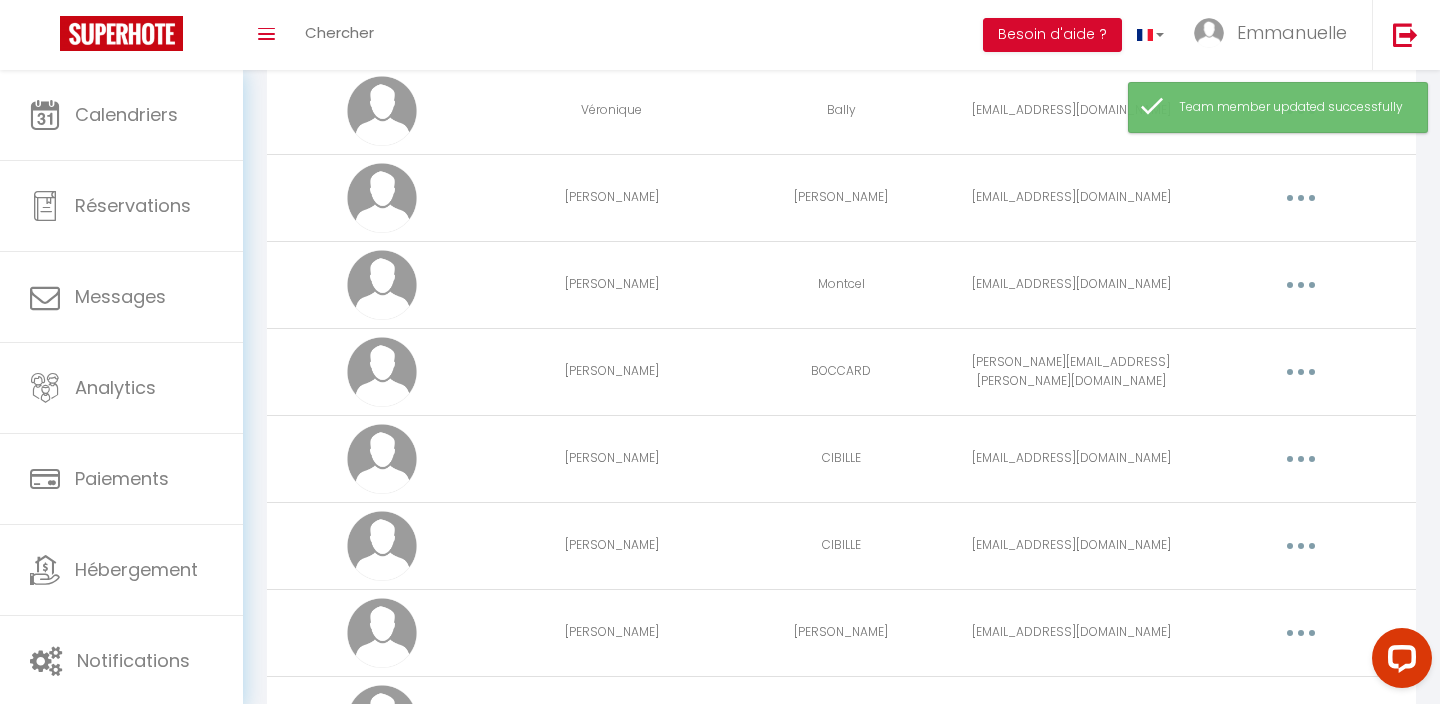 click at bounding box center (1301, 285) 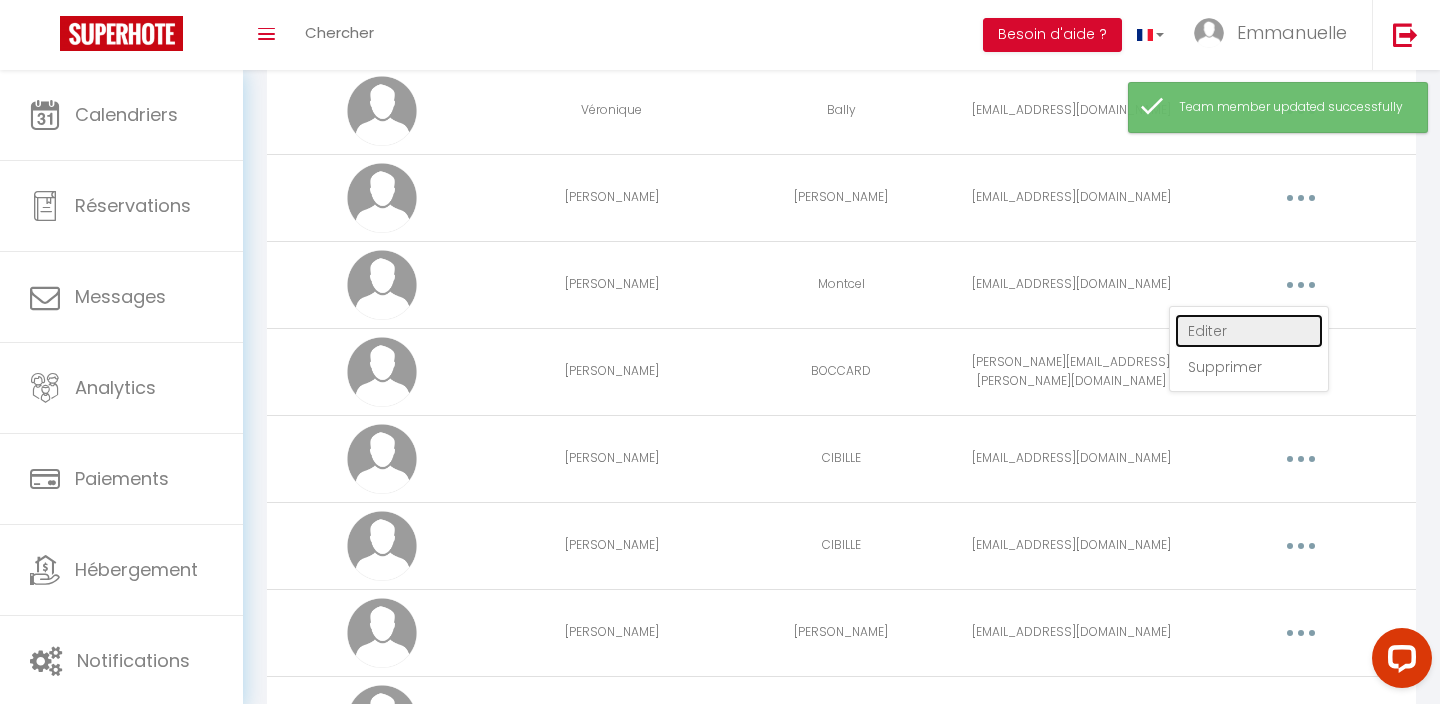 click on "Editer" at bounding box center (1249, 331) 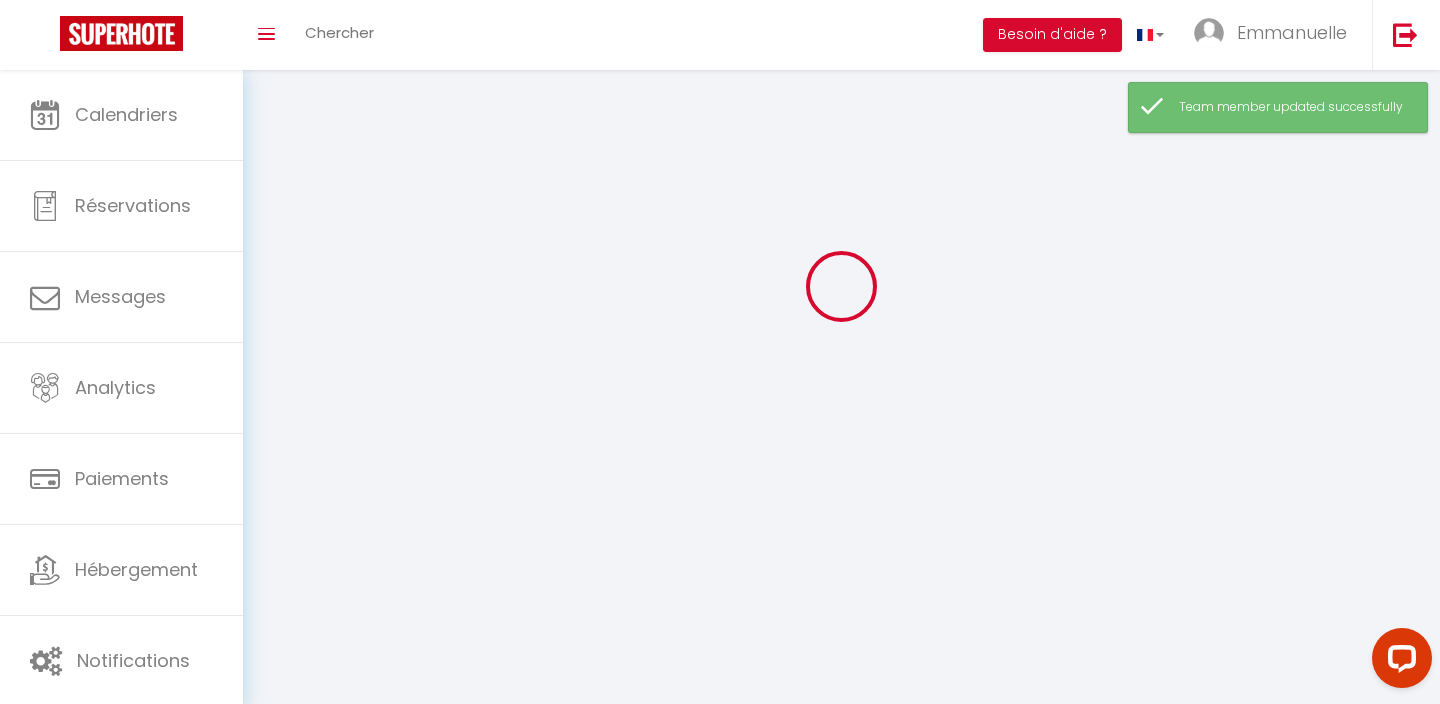 type on "[PERSON_NAME]" 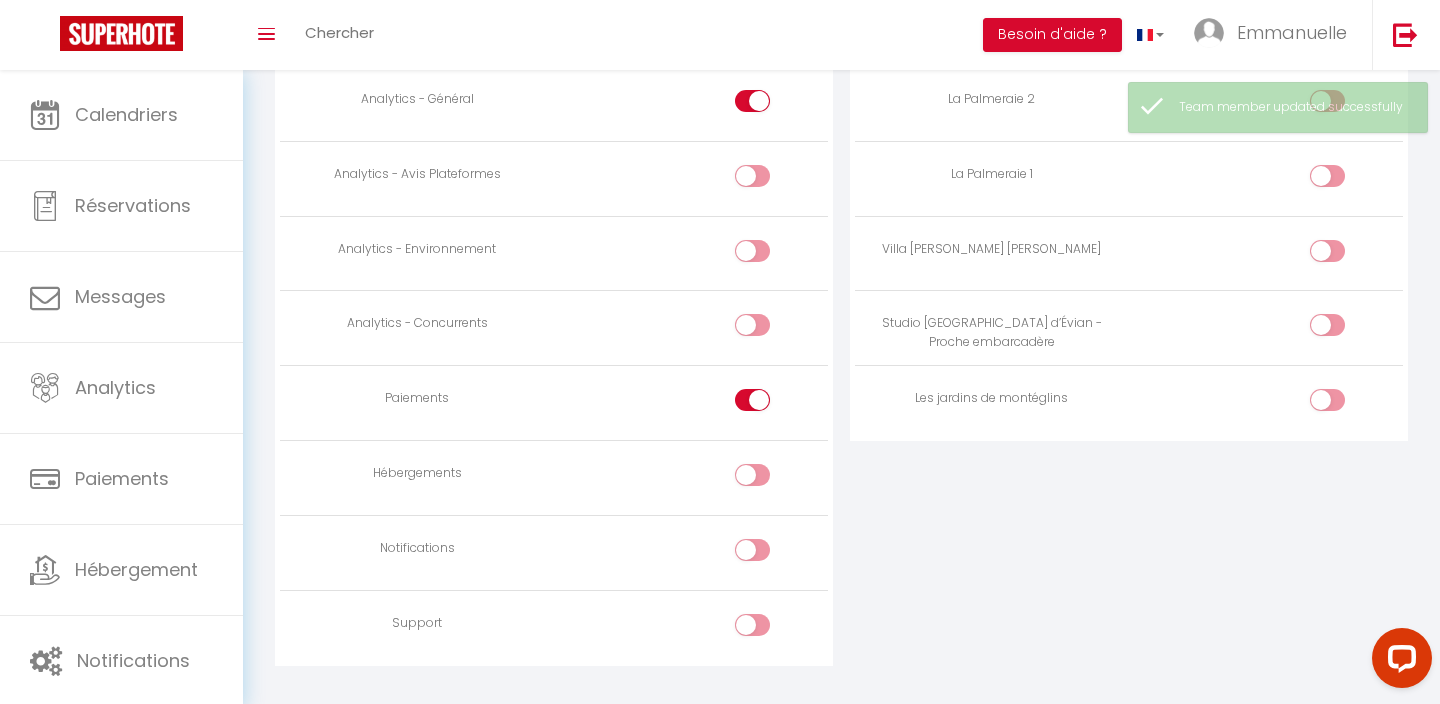 scroll, scrollTop: 1800, scrollLeft: 0, axis: vertical 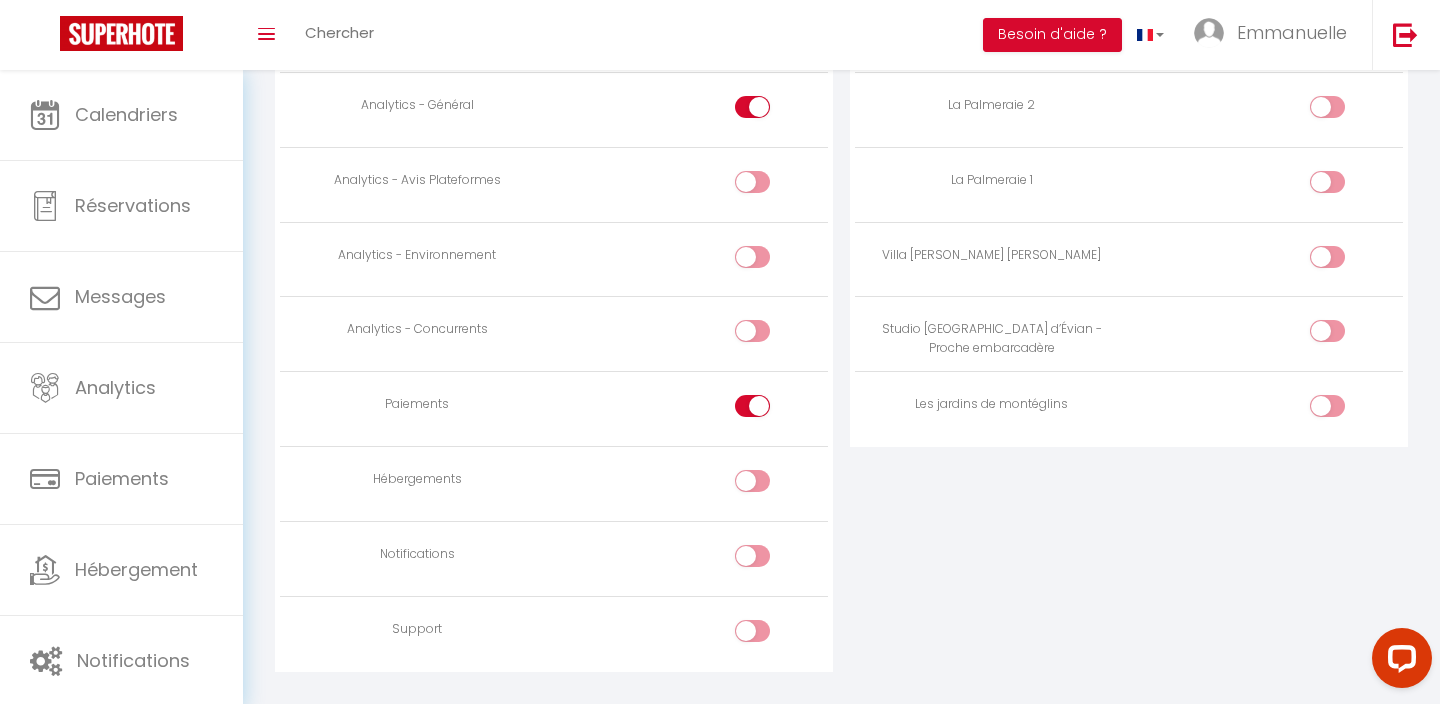 click at bounding box center (1327, 257) 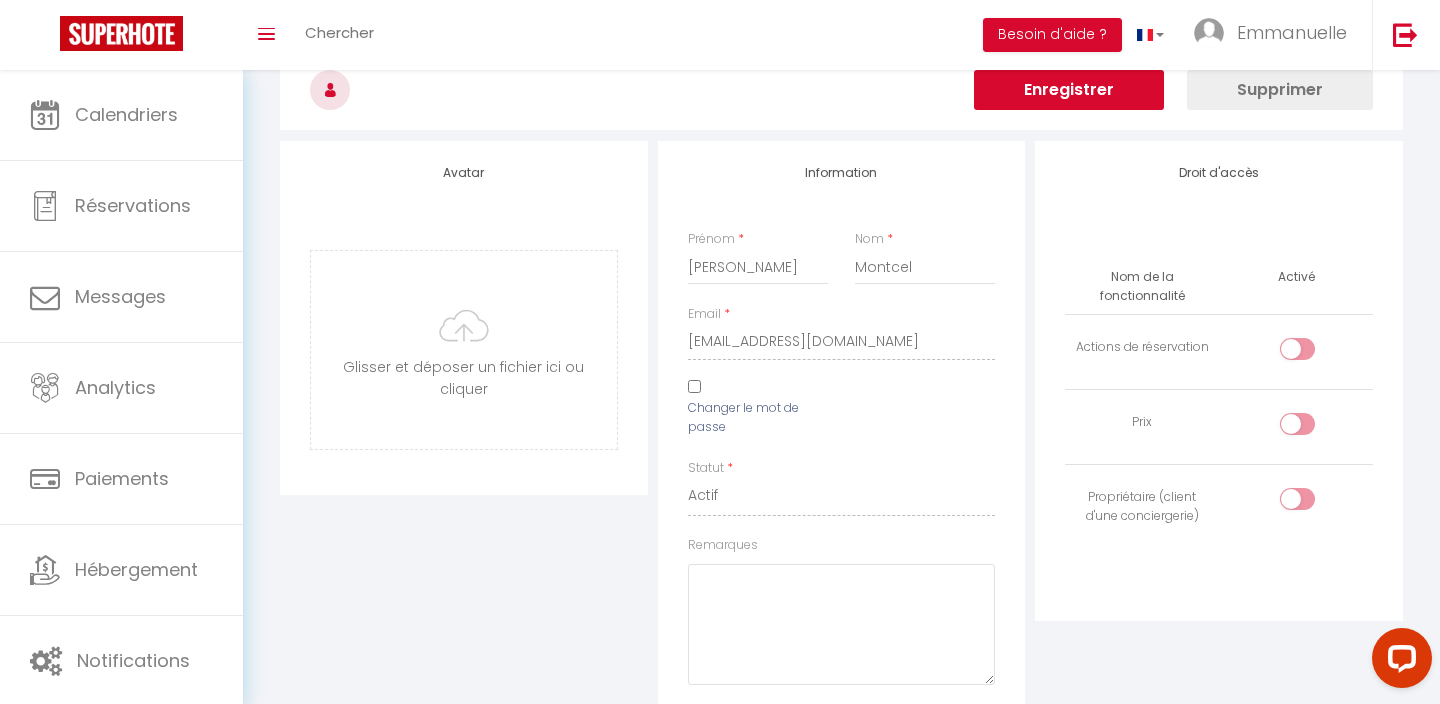 scroll, scrollTop: 0, scrollLeft: 0, axis: both 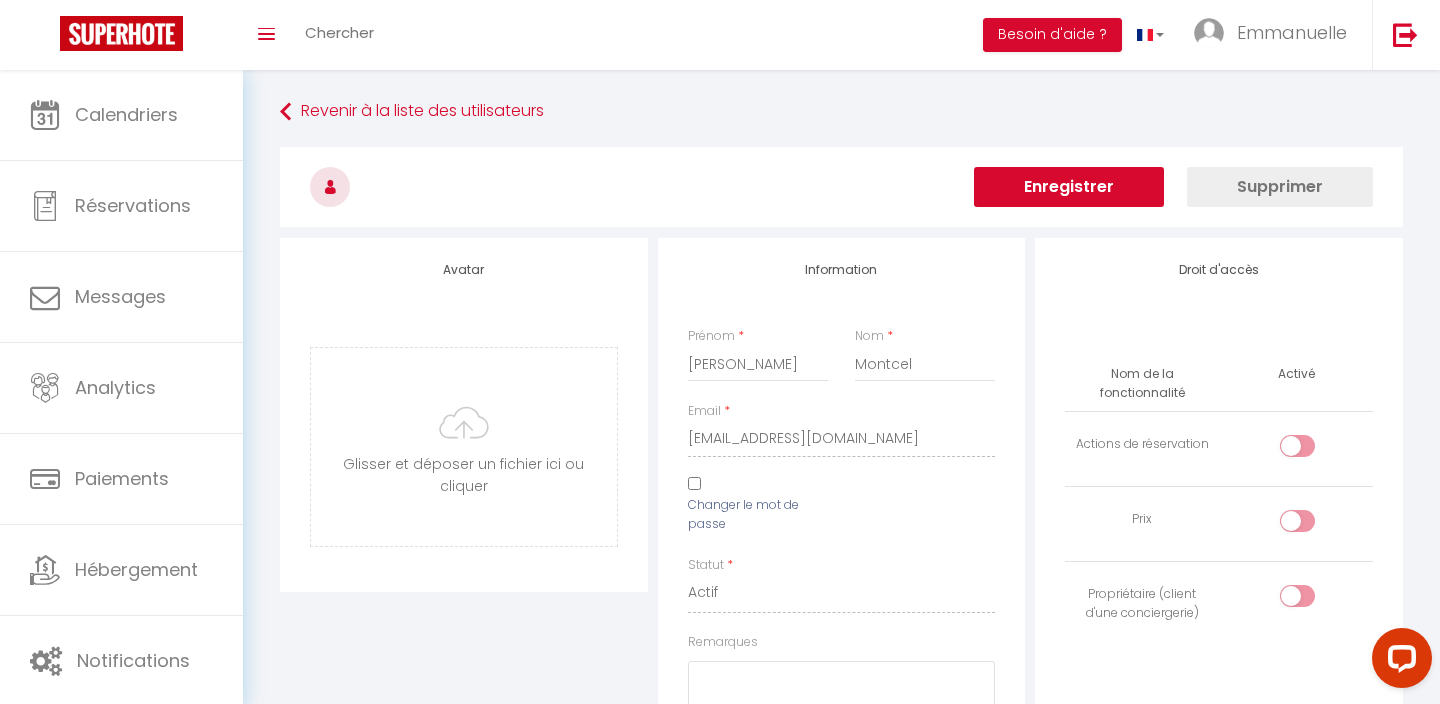 click on "Enregistrer" at bounding box center [1069, 187] 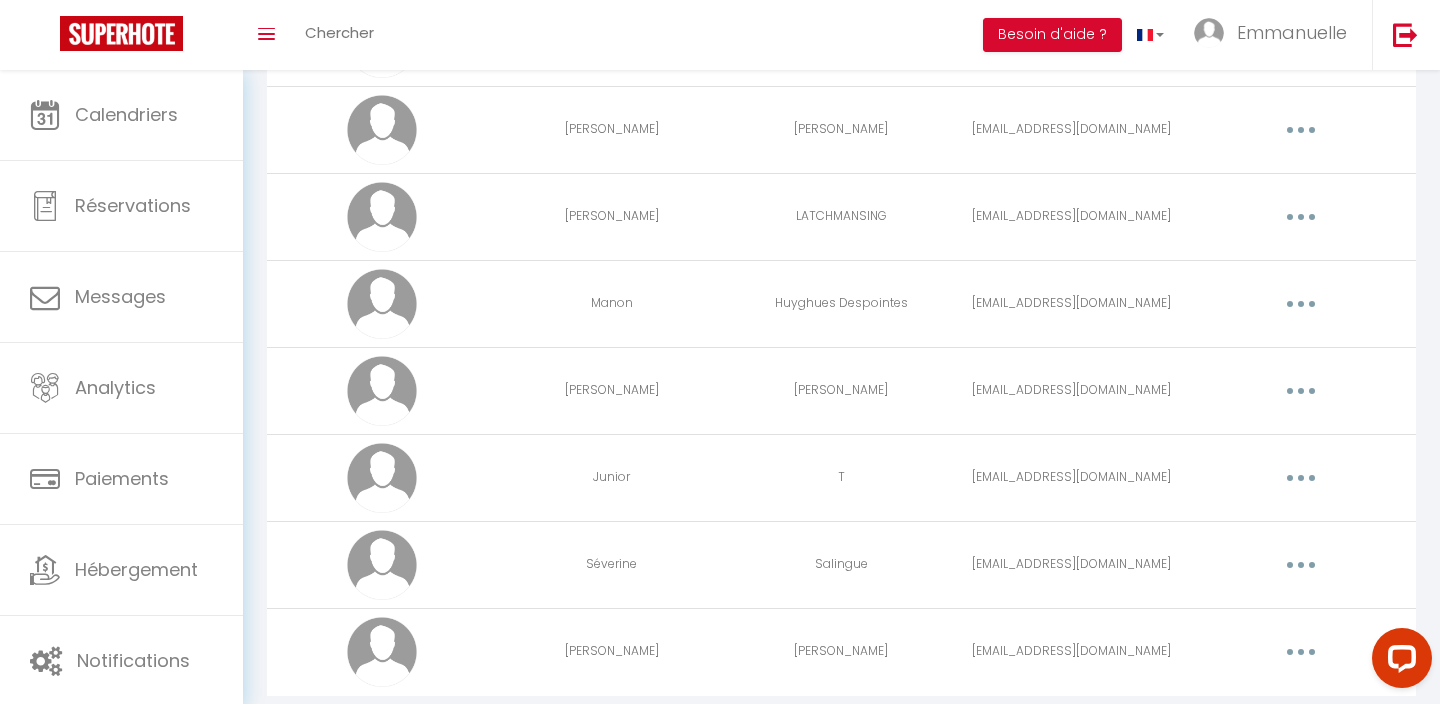 scroll, scrollTop: 903, scrollLeft: 0, axis: vertical 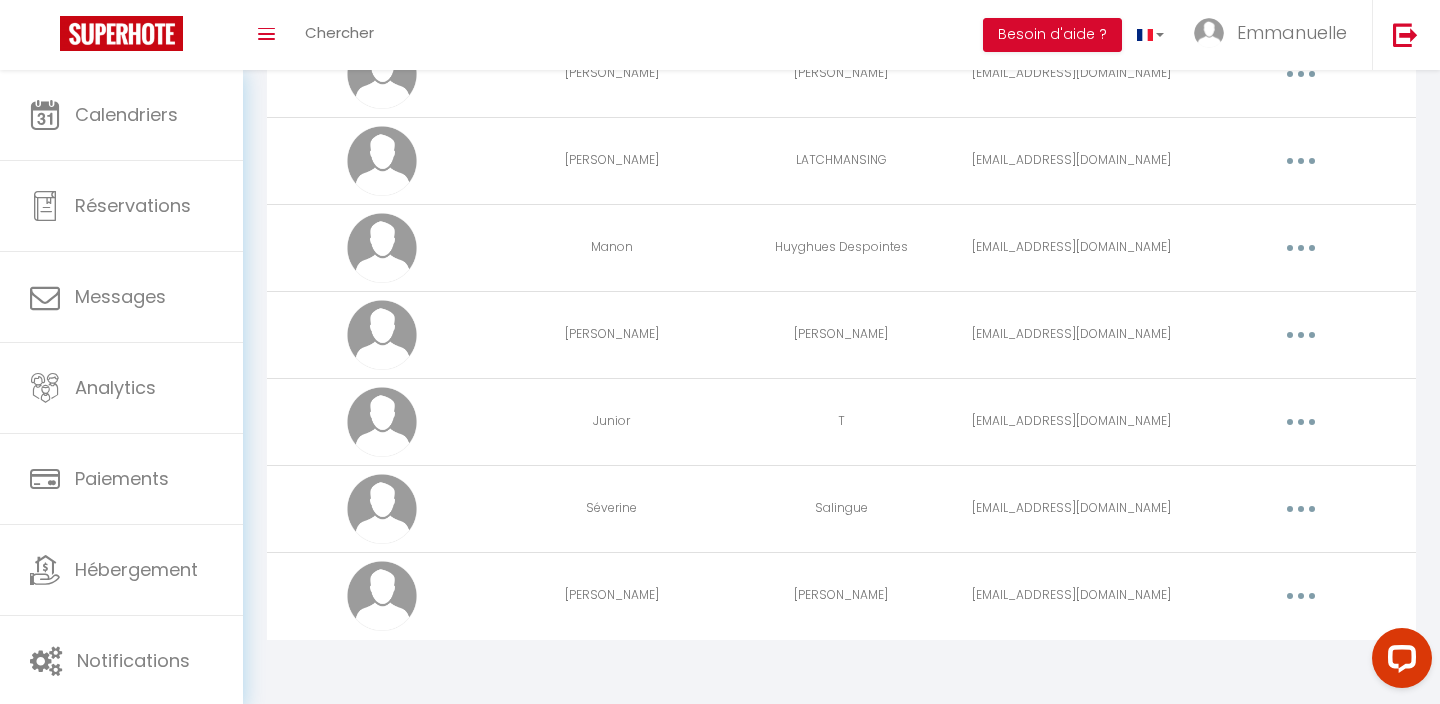 click at bounding box center (1301, 422) 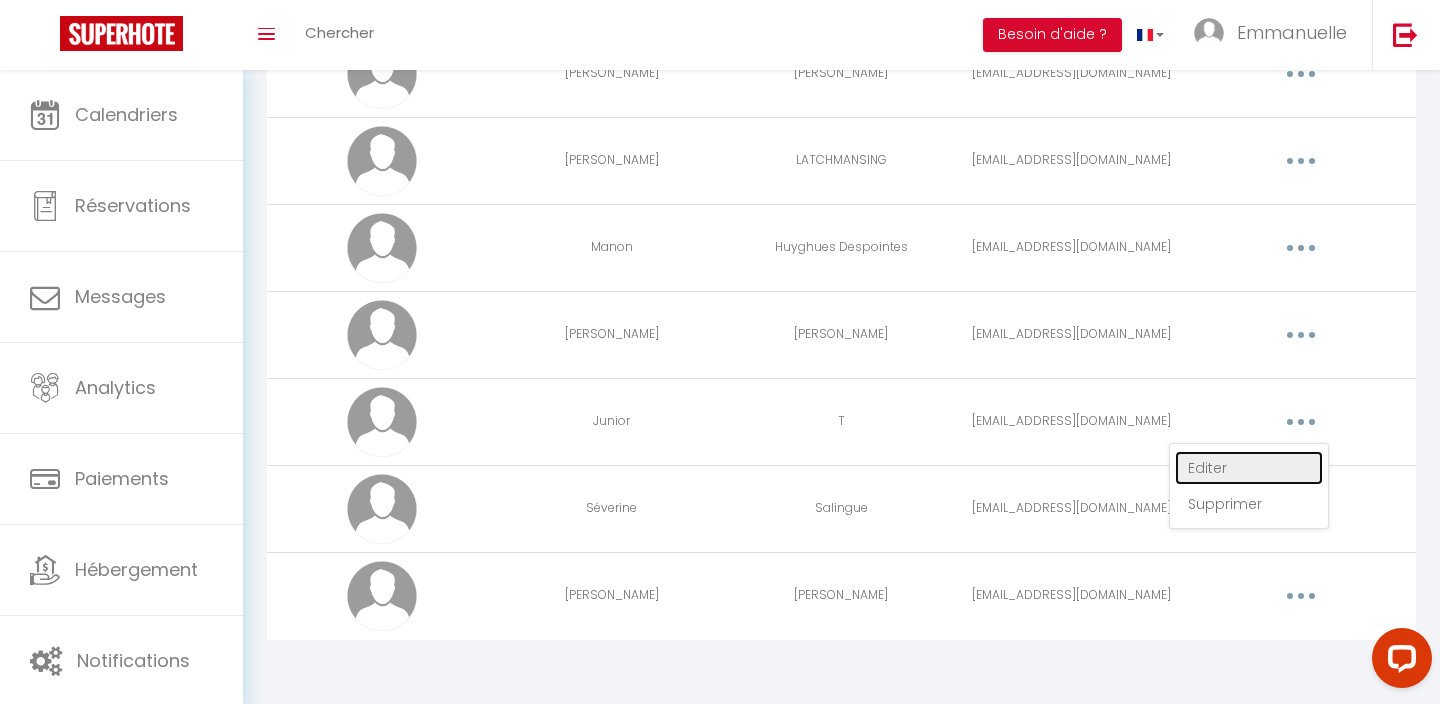 click on "Editer" at bounding box center (1249, 468) 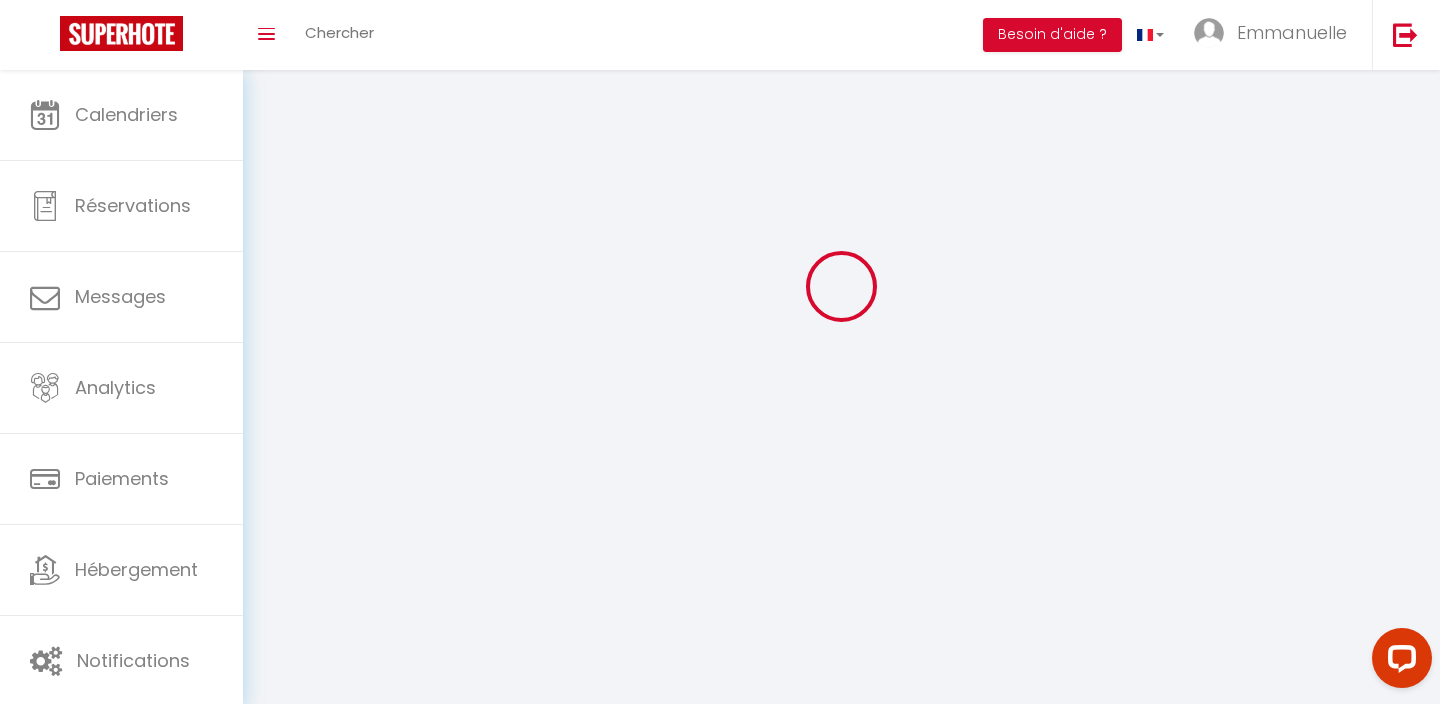 type on "Junior" 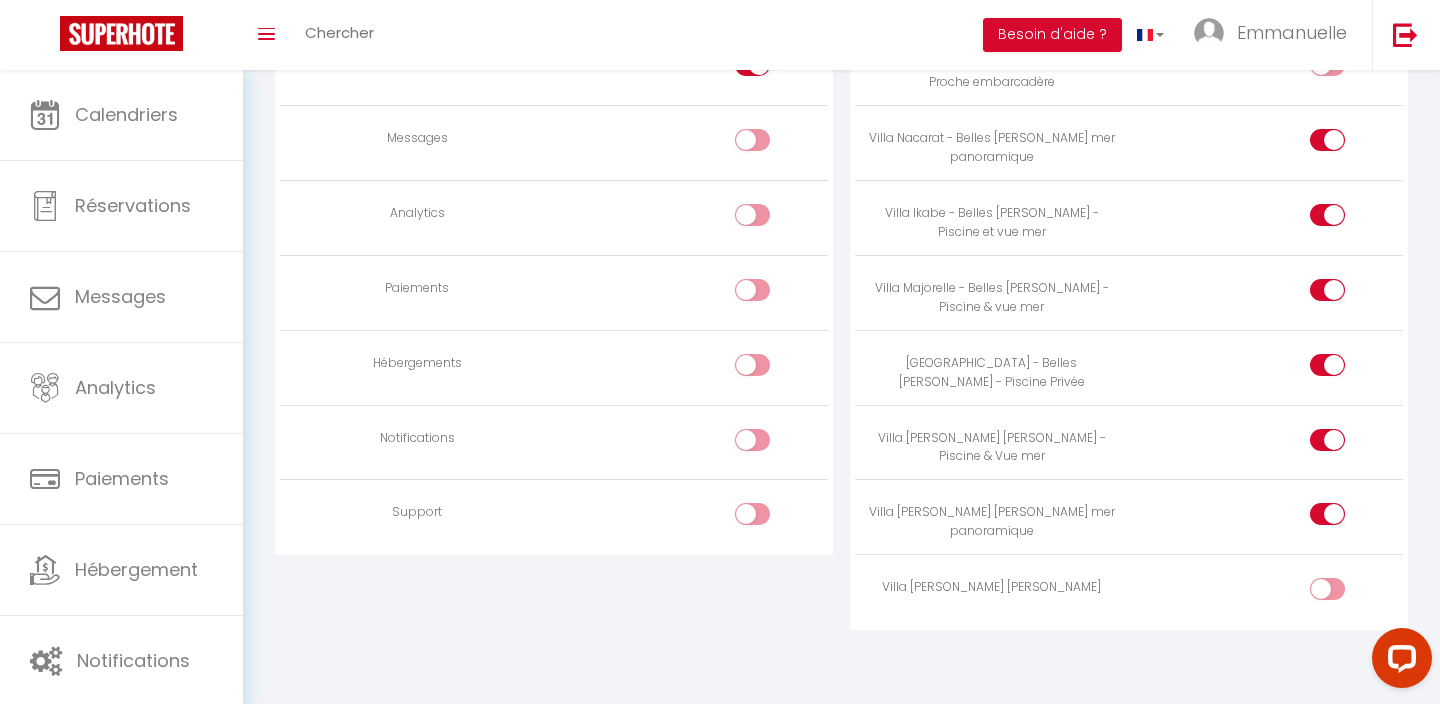 click at bounding box center (1327, 589) 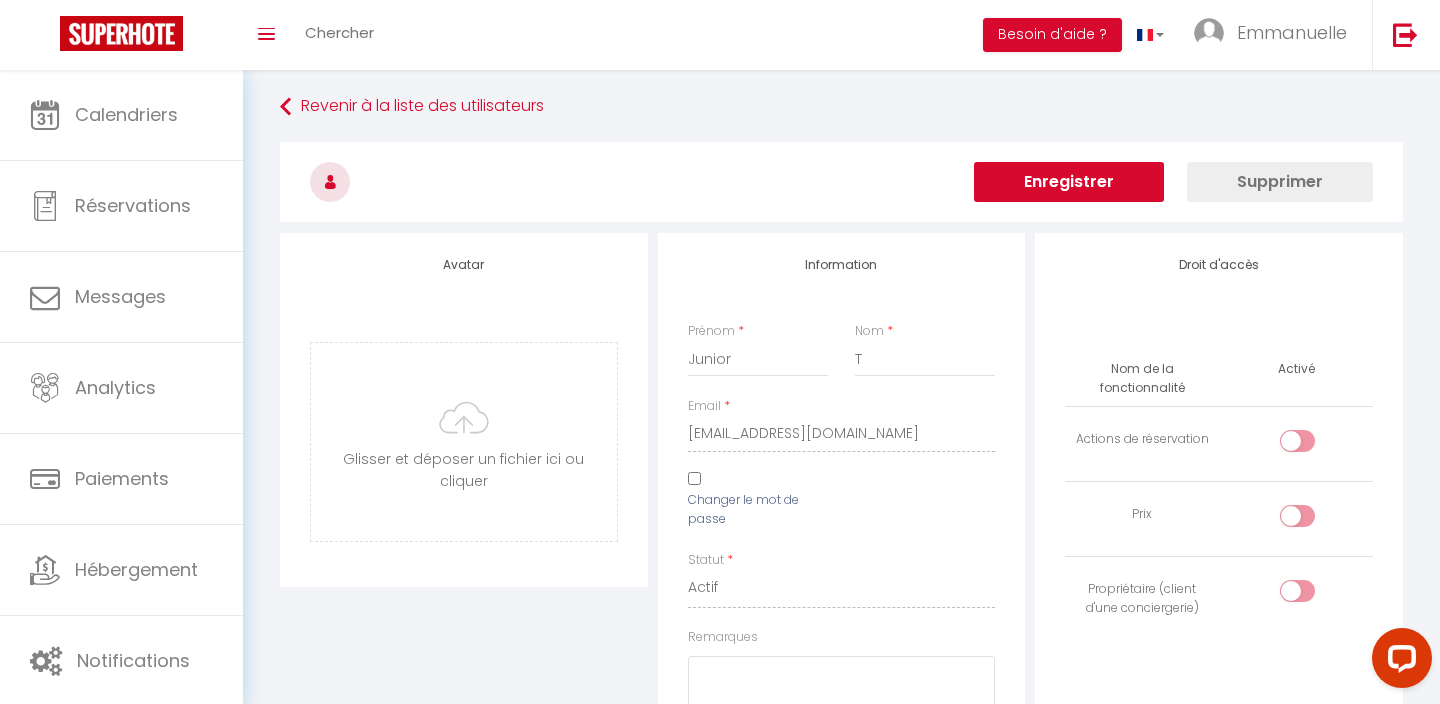 scroll, scrollTop: 0, scrollLeft: 0, axis: both 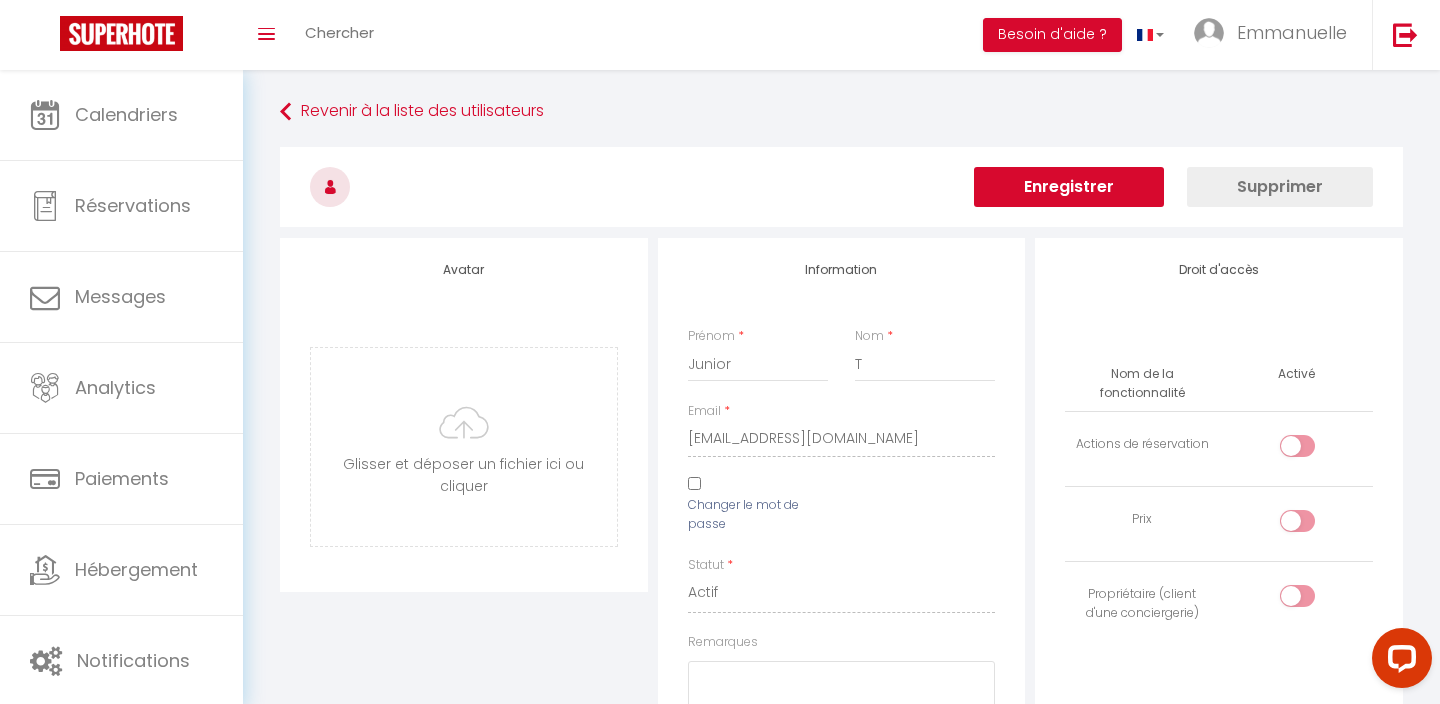 click on "Enregistrer" at bounding box center (1069, 187) 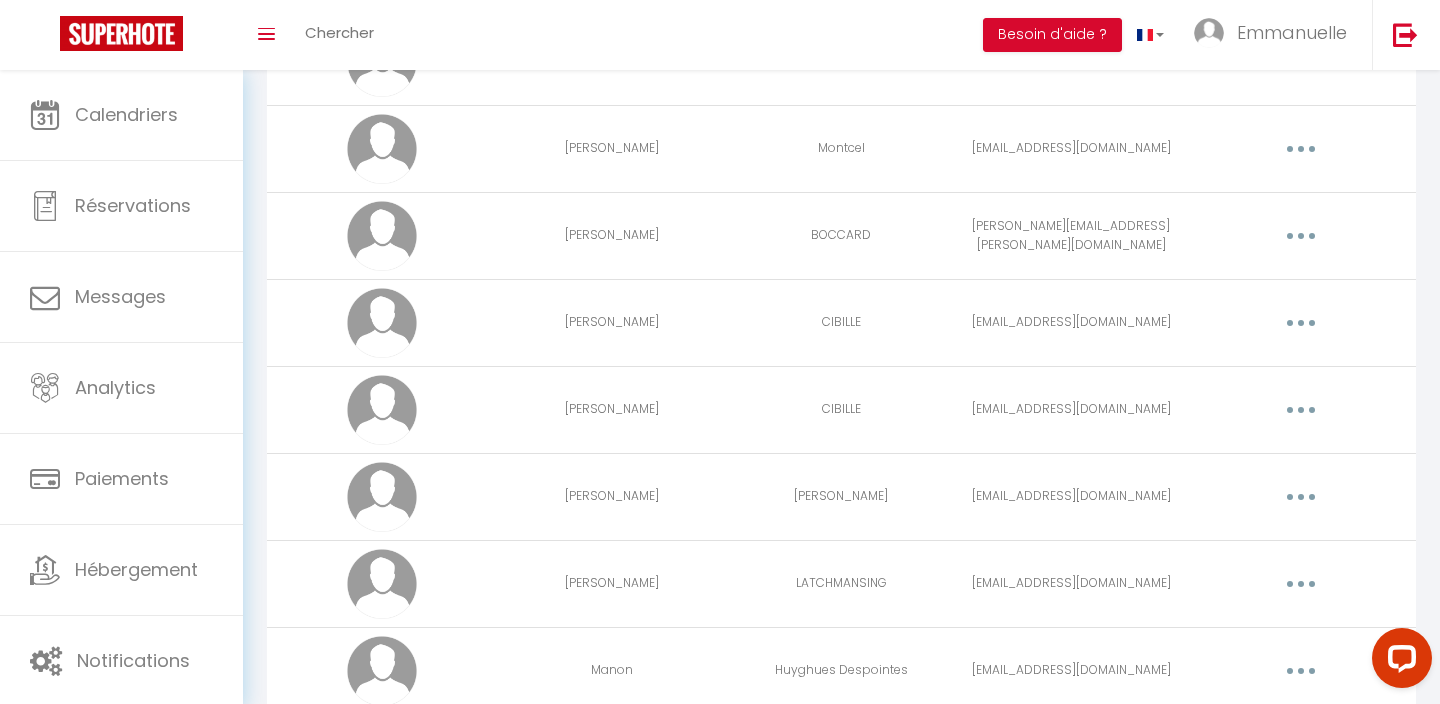 scroll, scrollTop: 474, scrollLeft: 0, axis: vertical 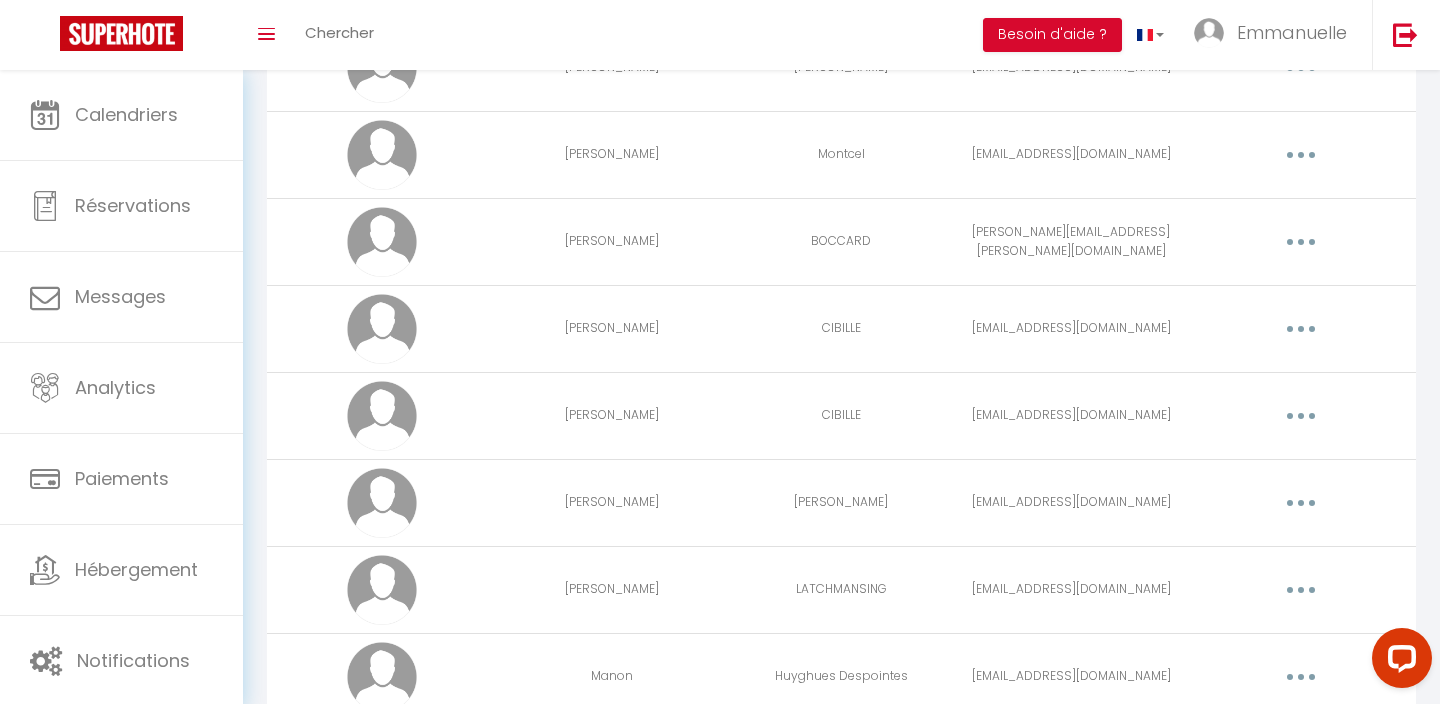 click at bounding box center (1301, 329) 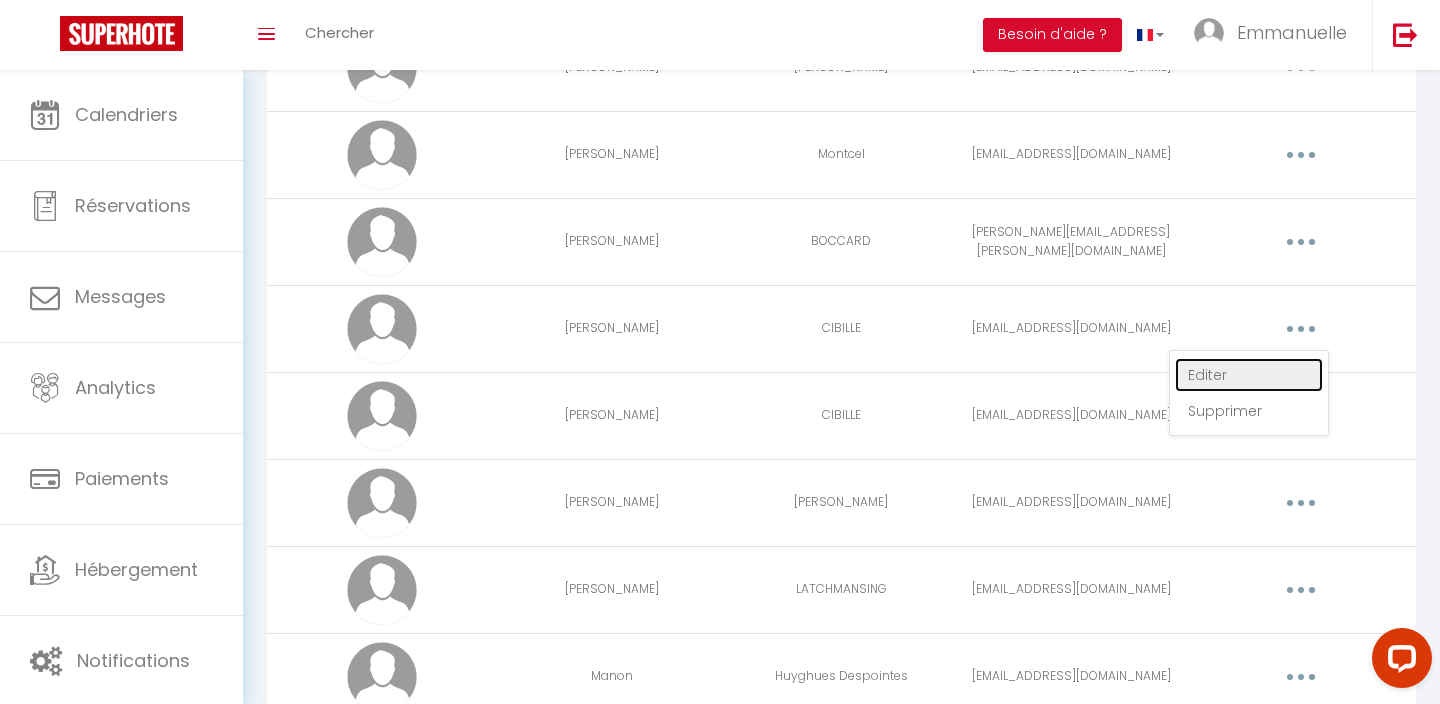 click on "Editer" at bounding box center (1249, 375) 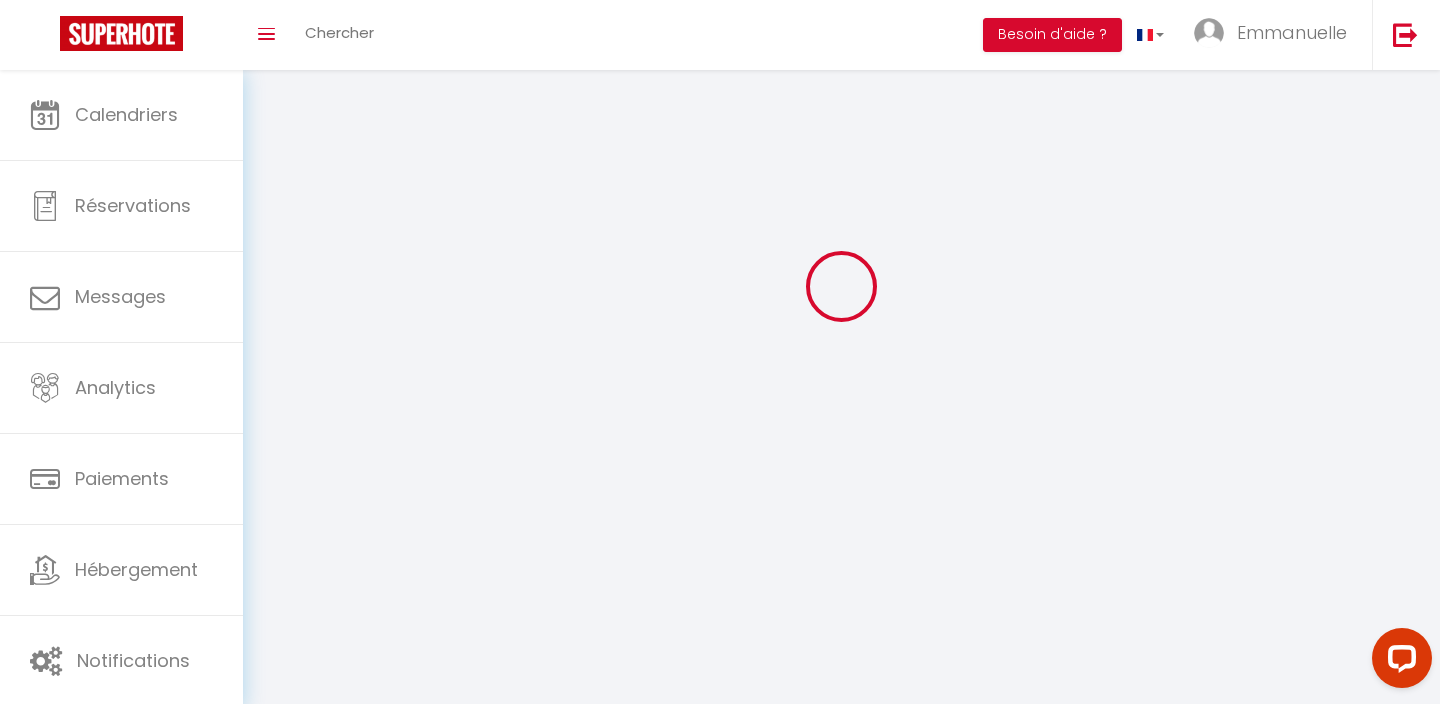 type on "[PERSON_NAME]" 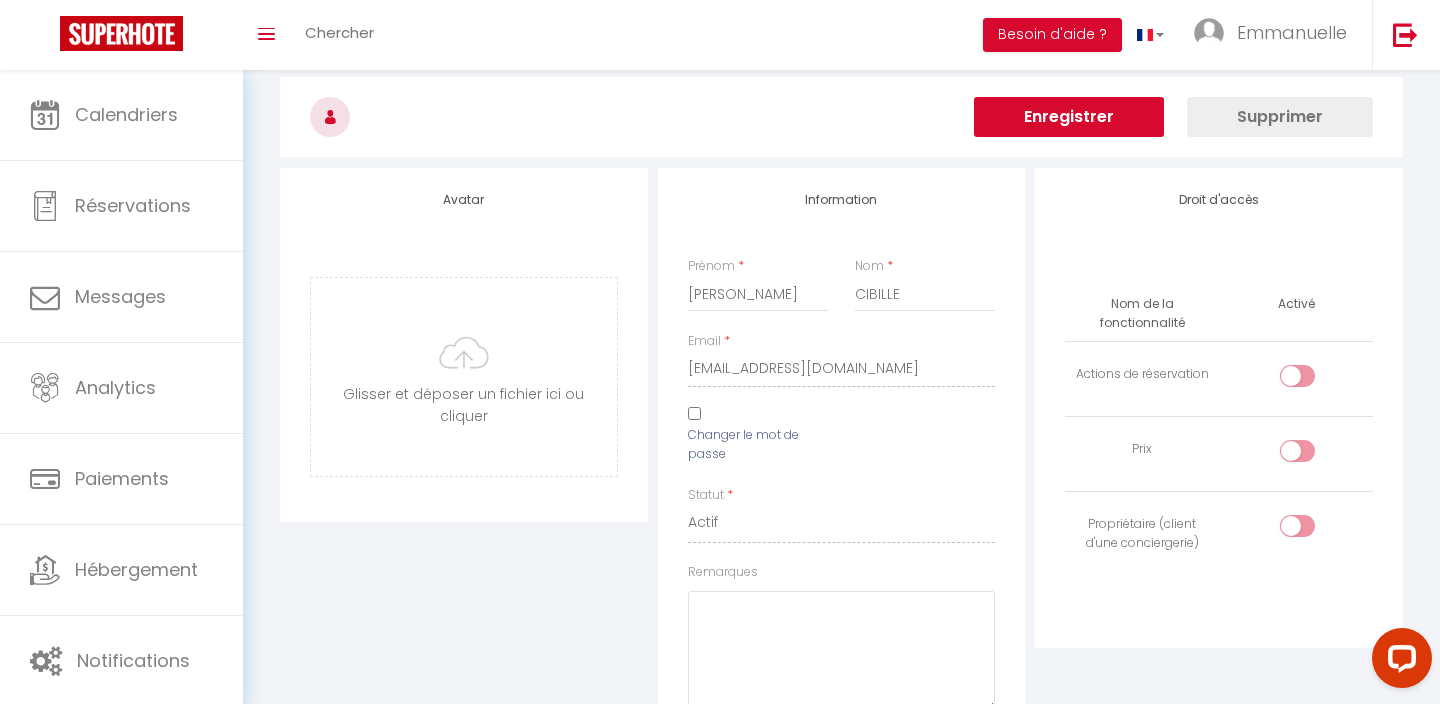 scroll, scrollTop: 1617, scrollLeft: 0, axis: vertical 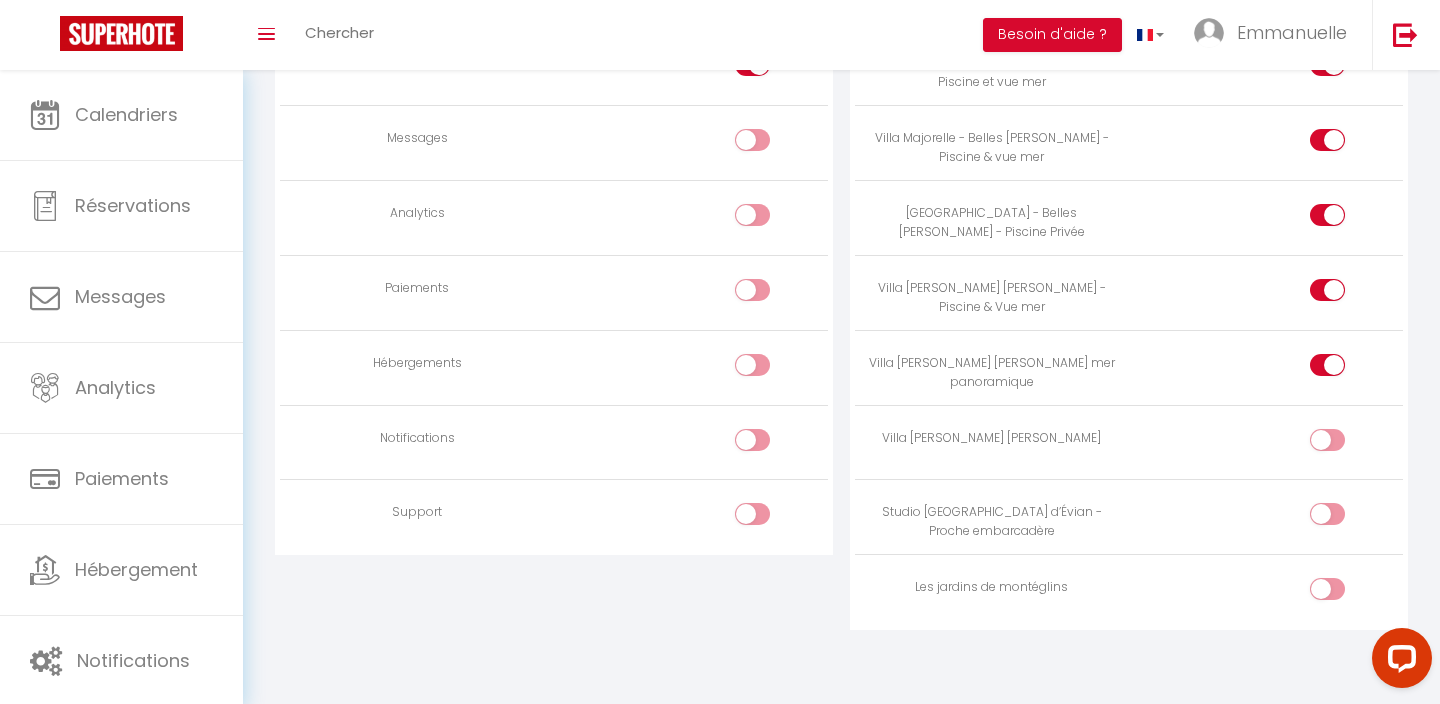 click at bounding box center (1327, 450) 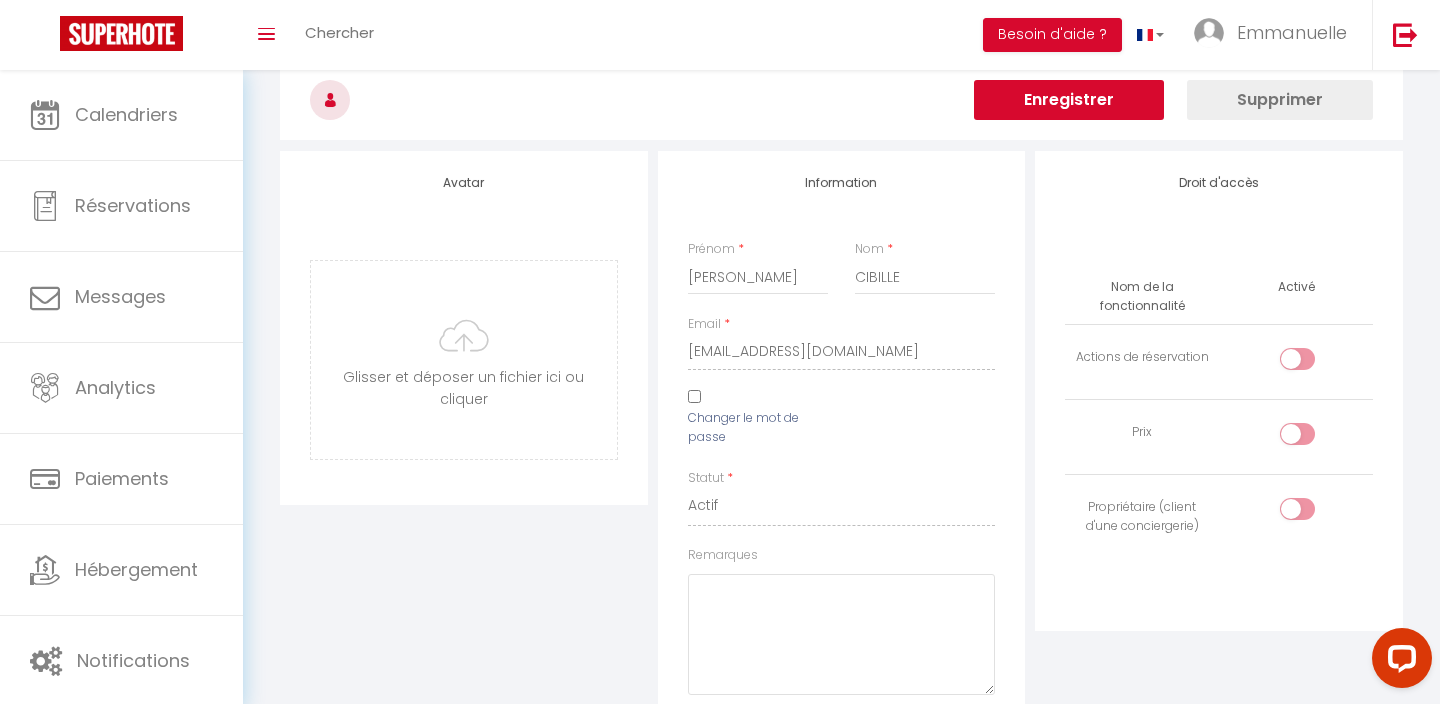 scroll, scrollTop: 0, scrollLeft: 0, axis: both 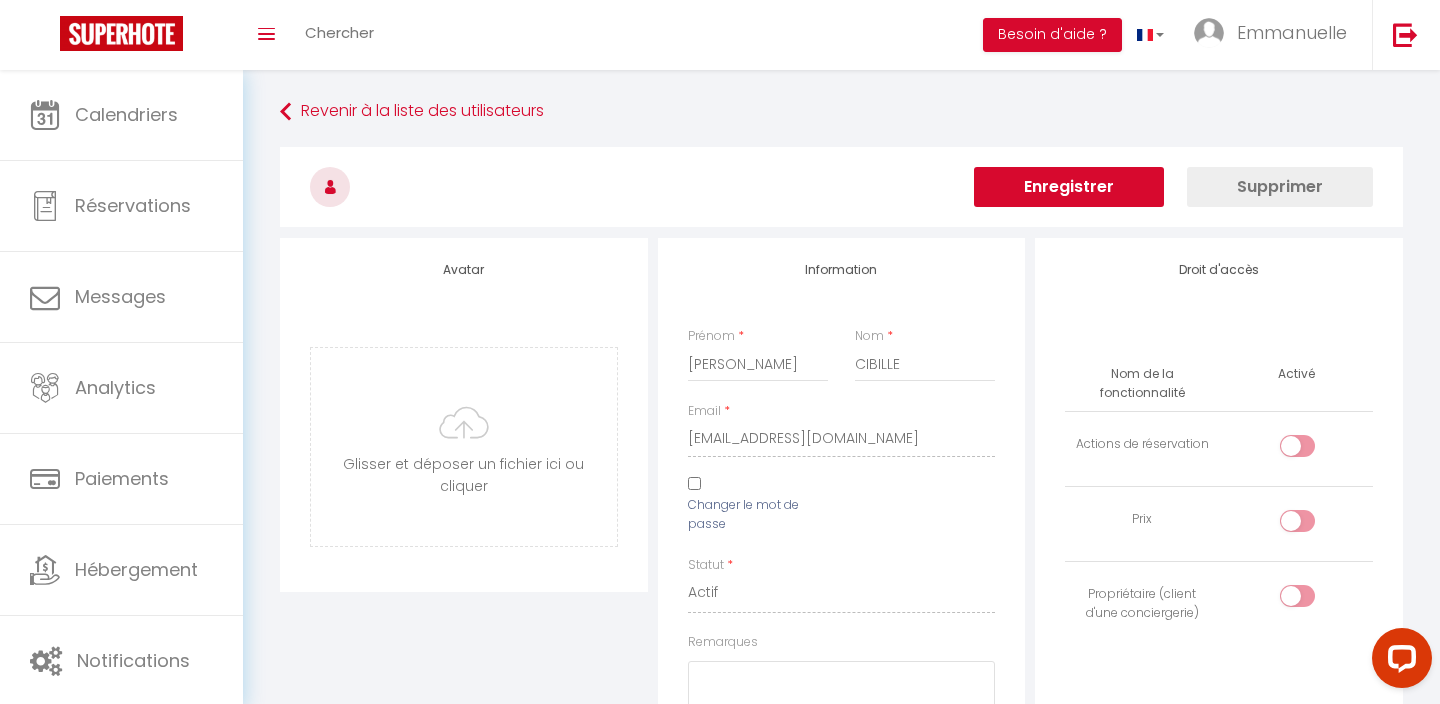 click on "Enregistrer" at bounding box center [1069, 187] 